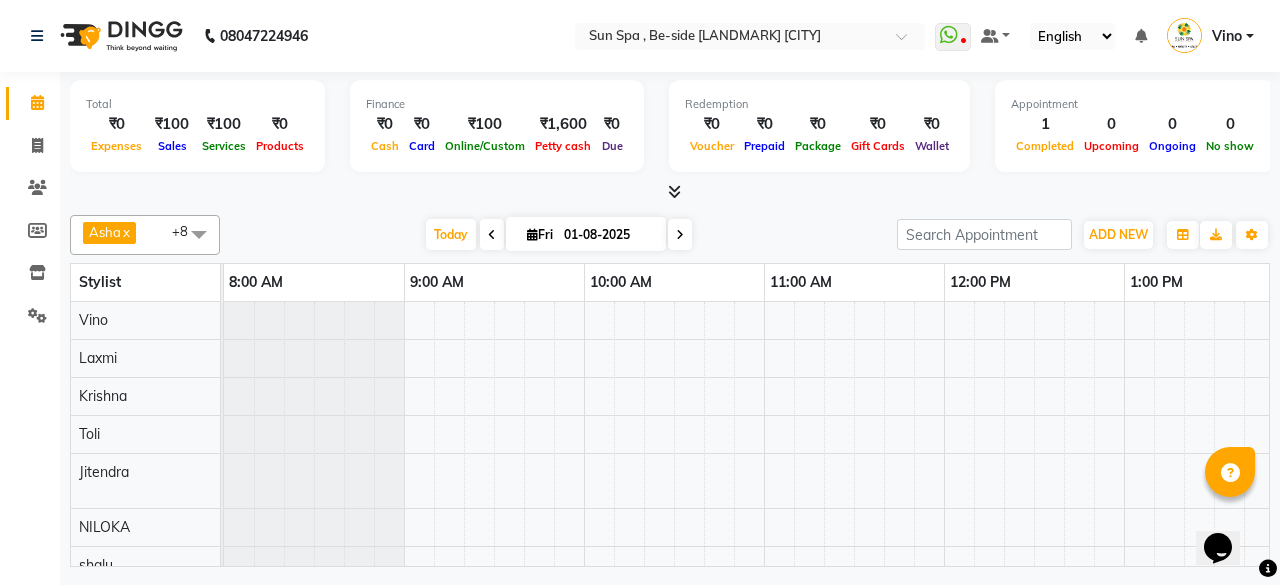scroll, scrollTop: 0, scrollLeft: 0, axis: both 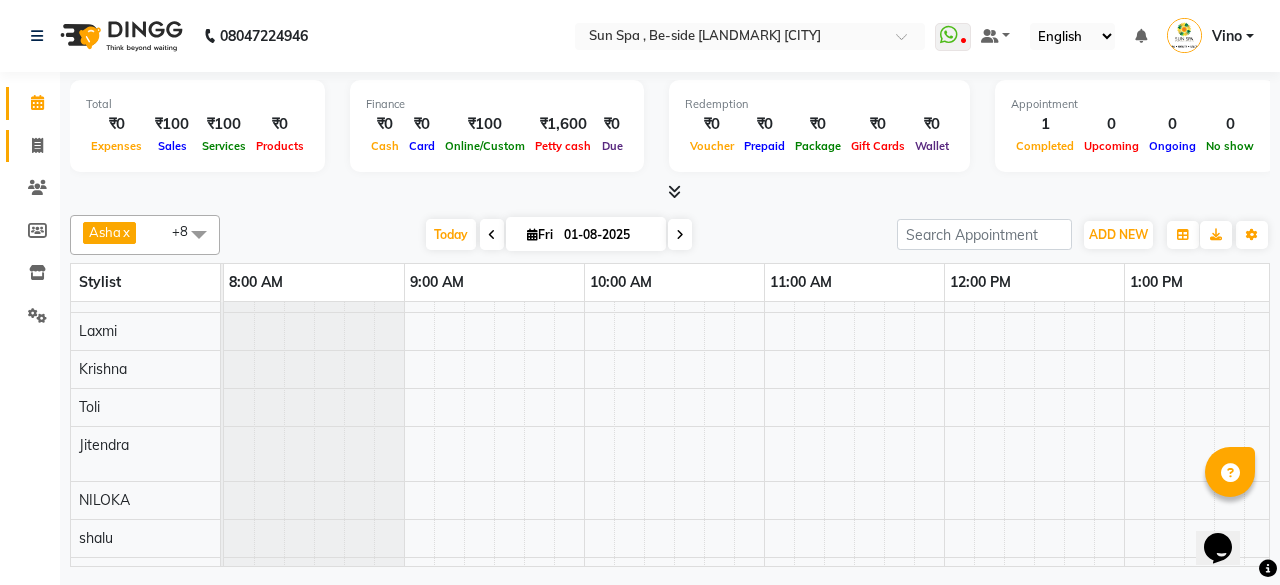 click on "Invoice" 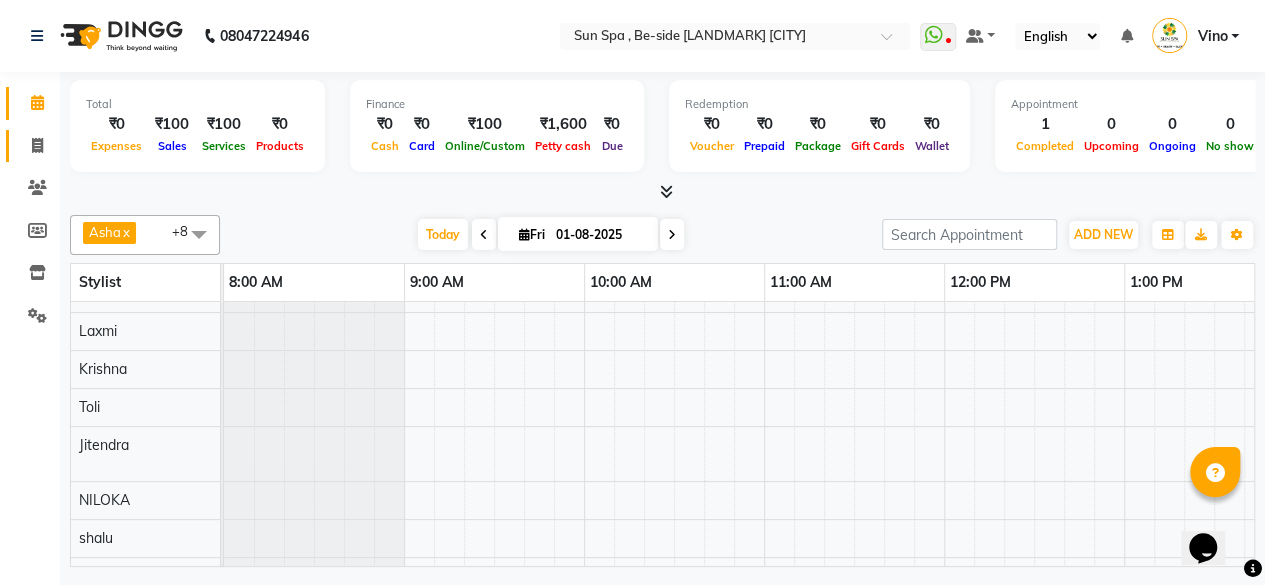 select on "service" 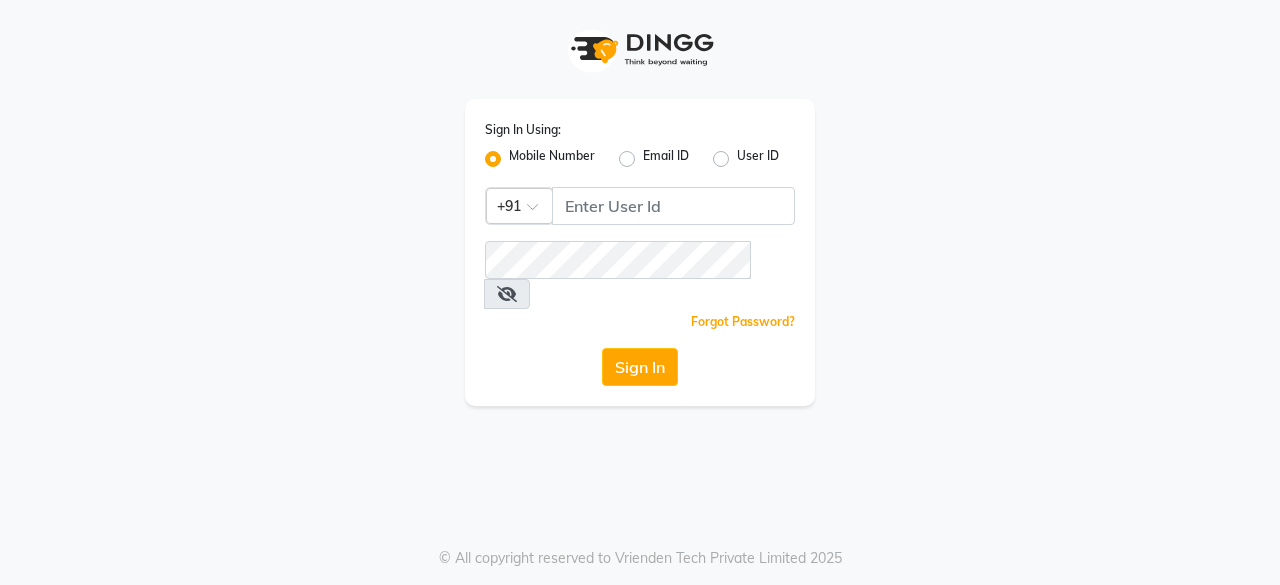scroll, scrollTop: 0, scrollLeft: 0, axis: both 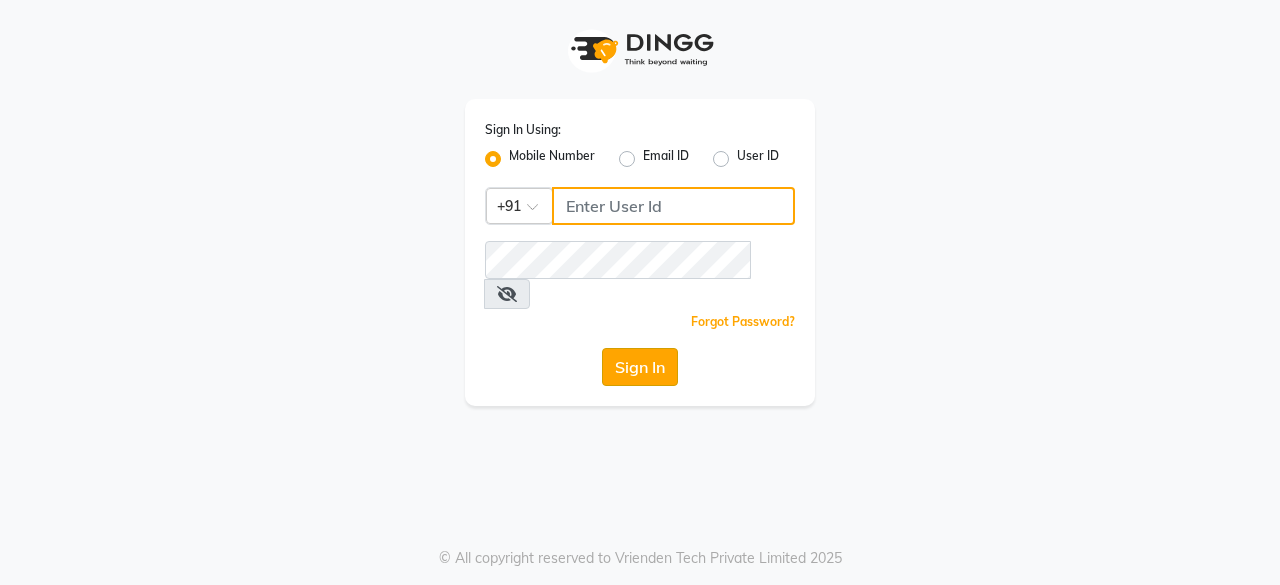 type on "[PHONE]" 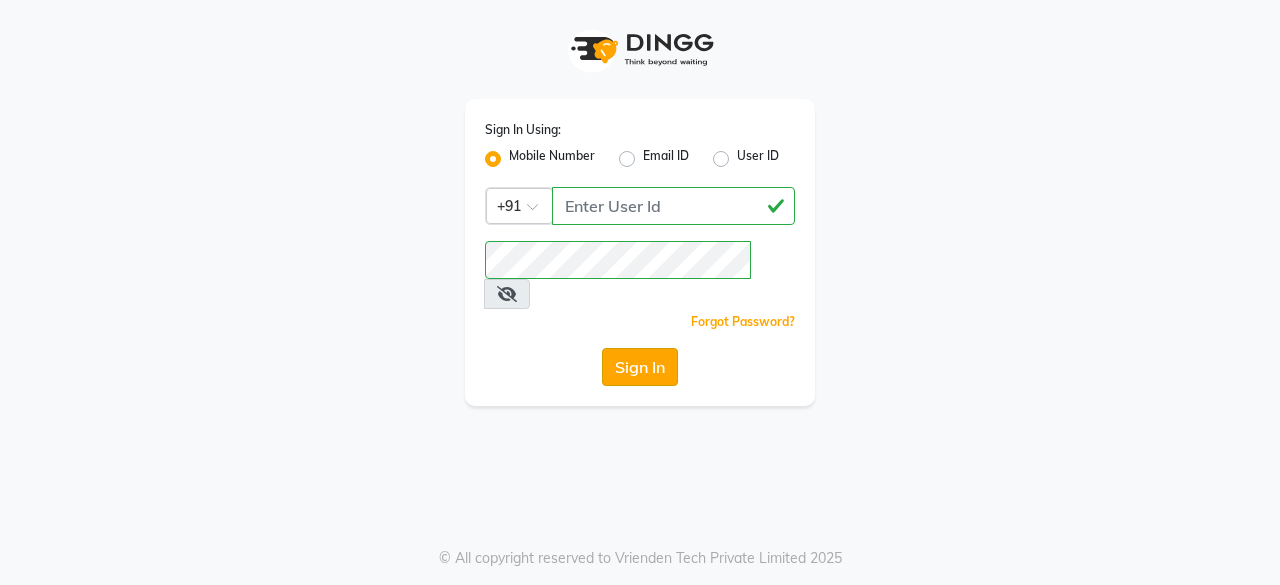 click on "Sign In" 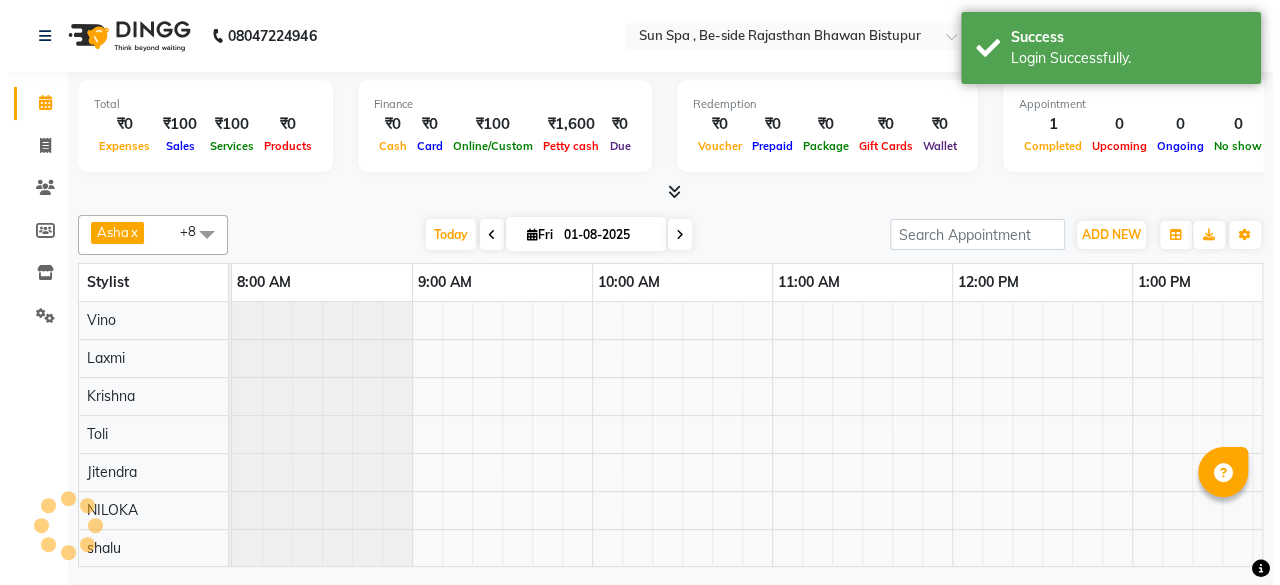 scroll, scrollTop: 0, scrollLeft: 0, axis: both 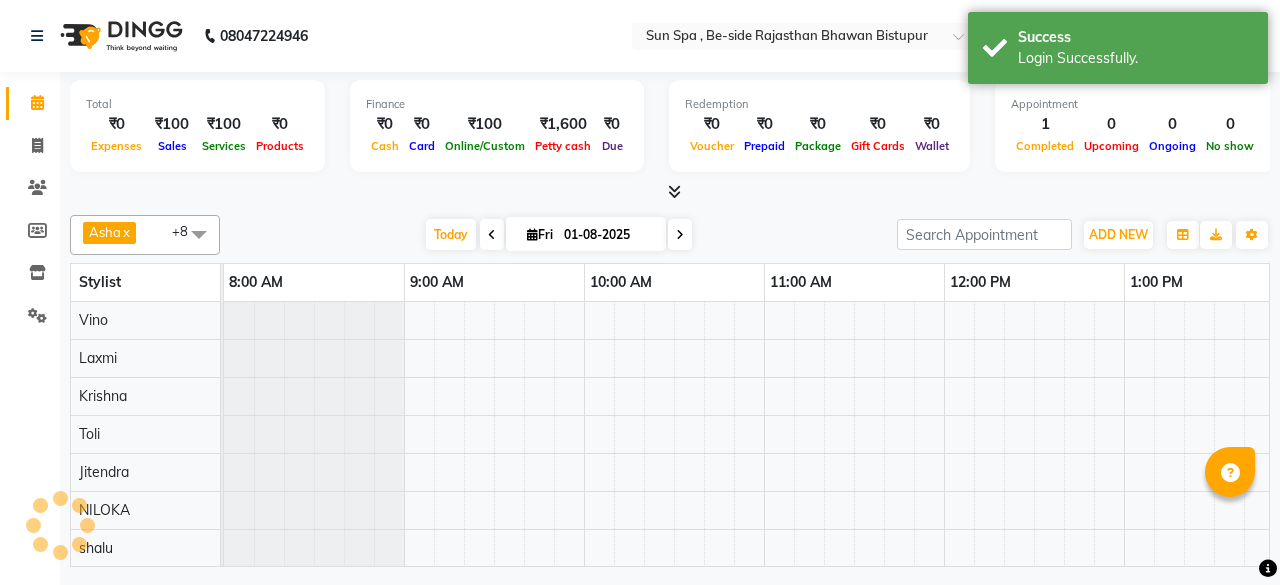 select on "en" 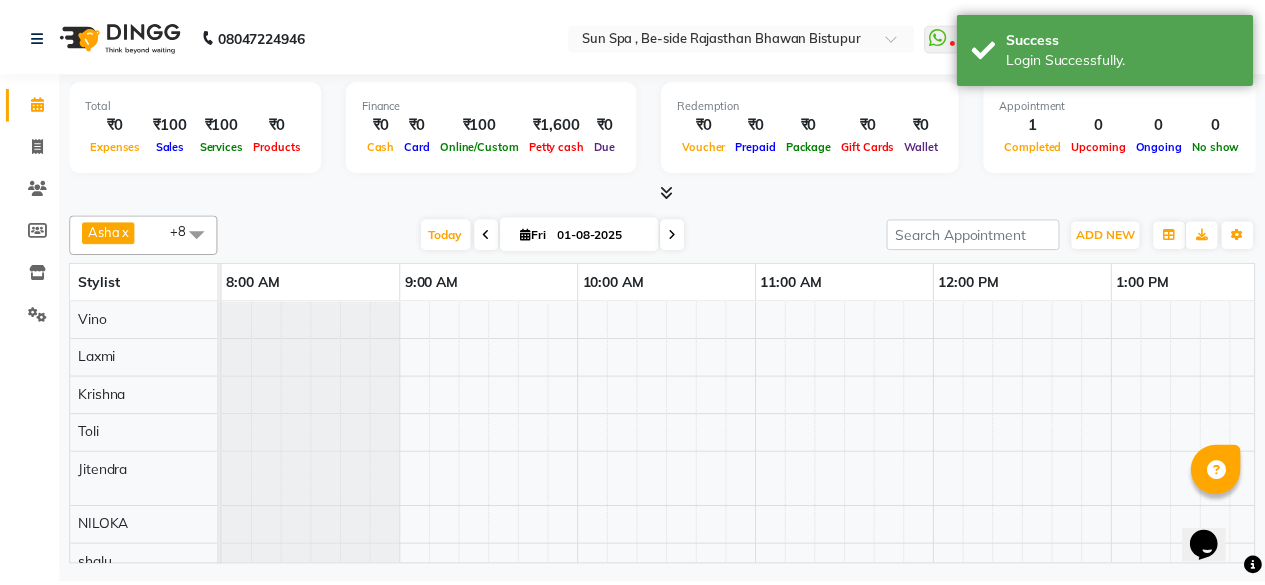 scroll, scrollTop: 0, scrollLeft: 0, axis: both 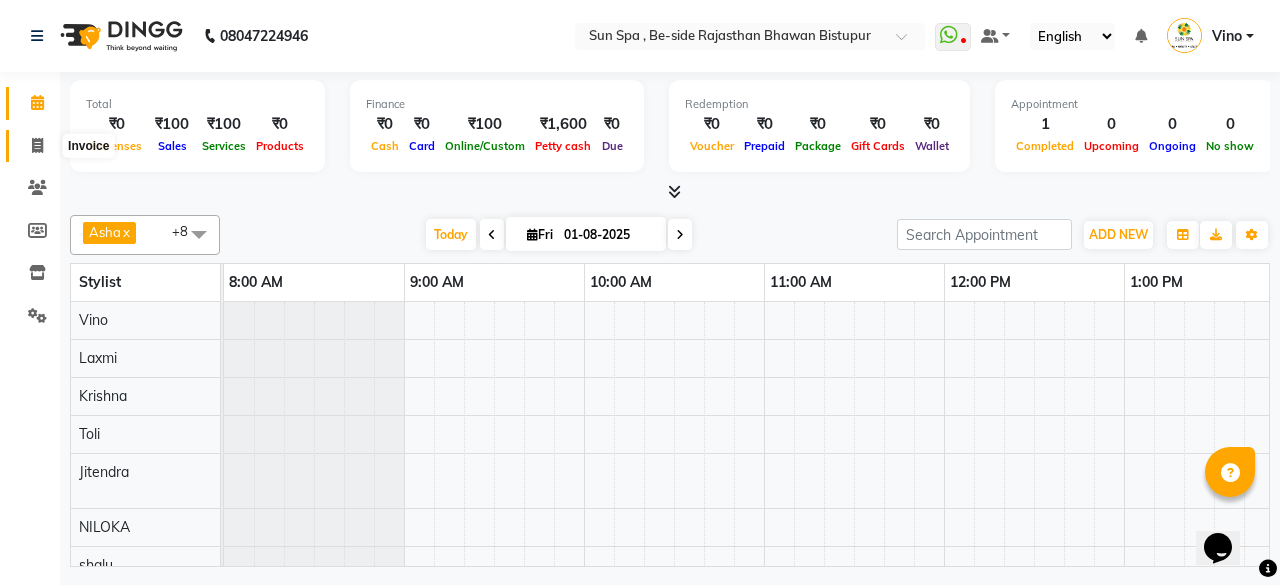 click 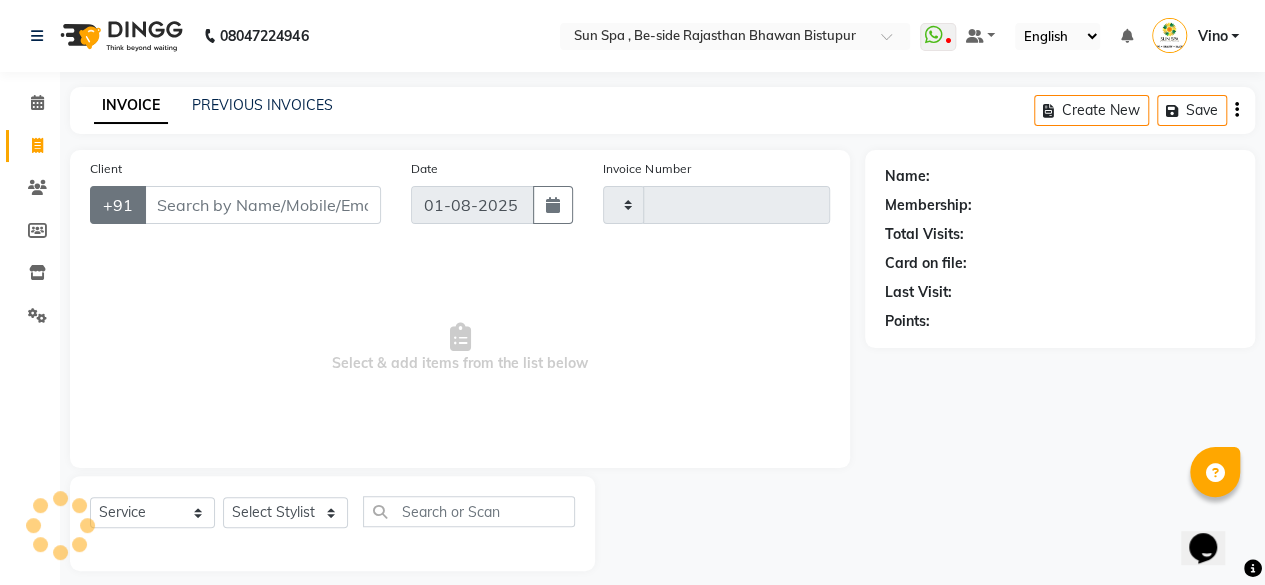type on "0914" 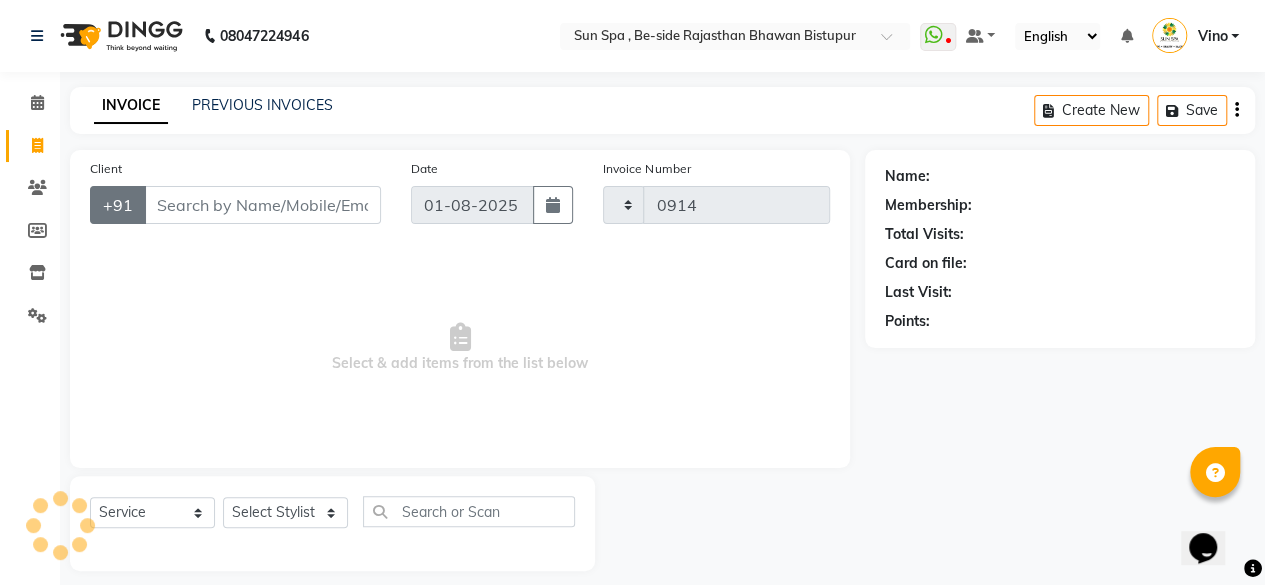 select on "5782" 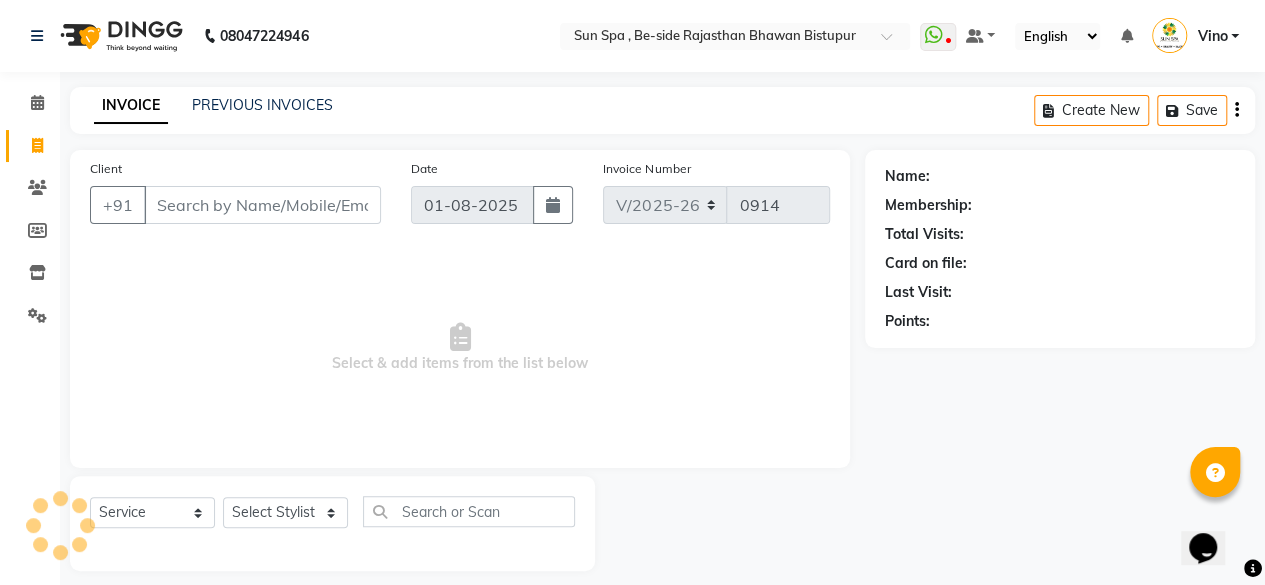 click on "Client" at bounding box center [262, 205] 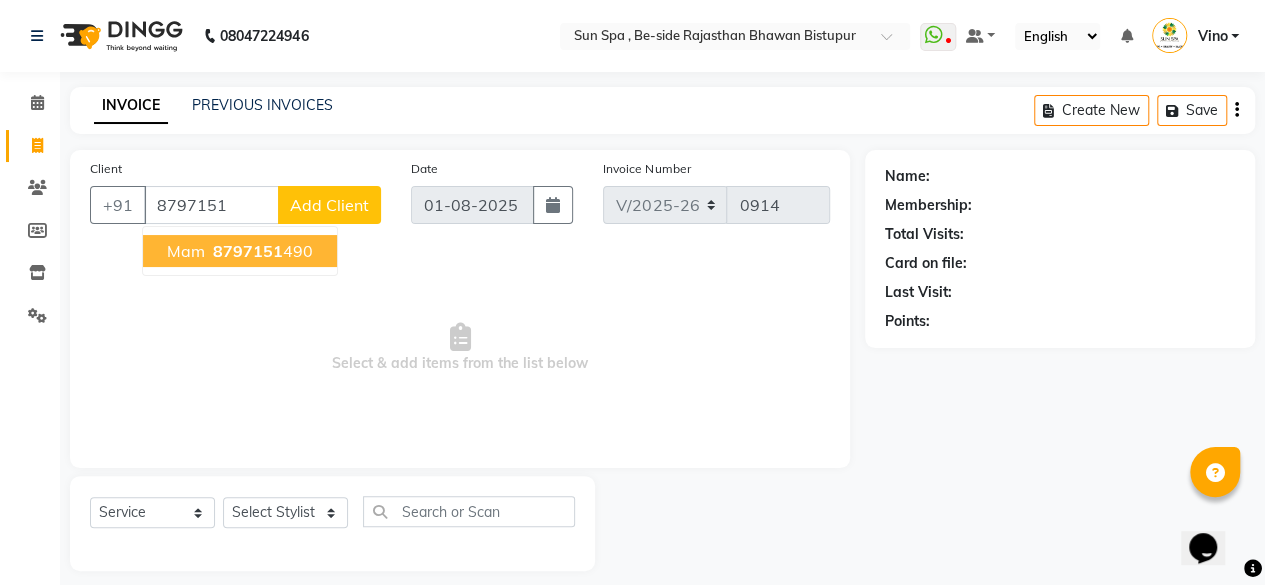 click on "mam   [PHONE]" at bounding box center (240, 251) 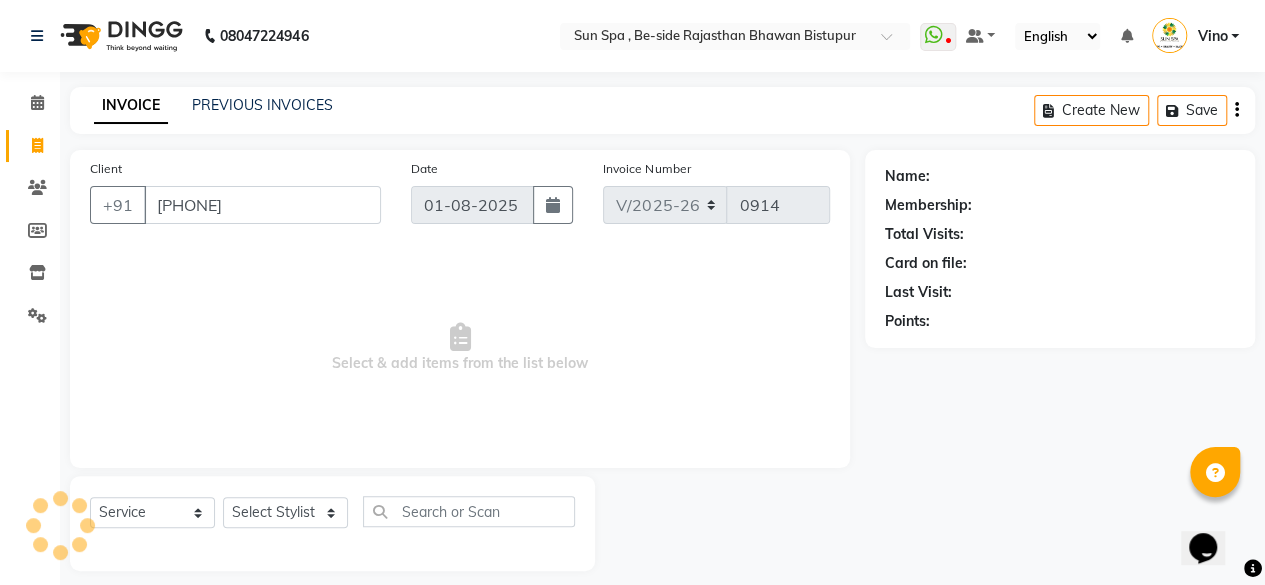 type on "[PHONE]" 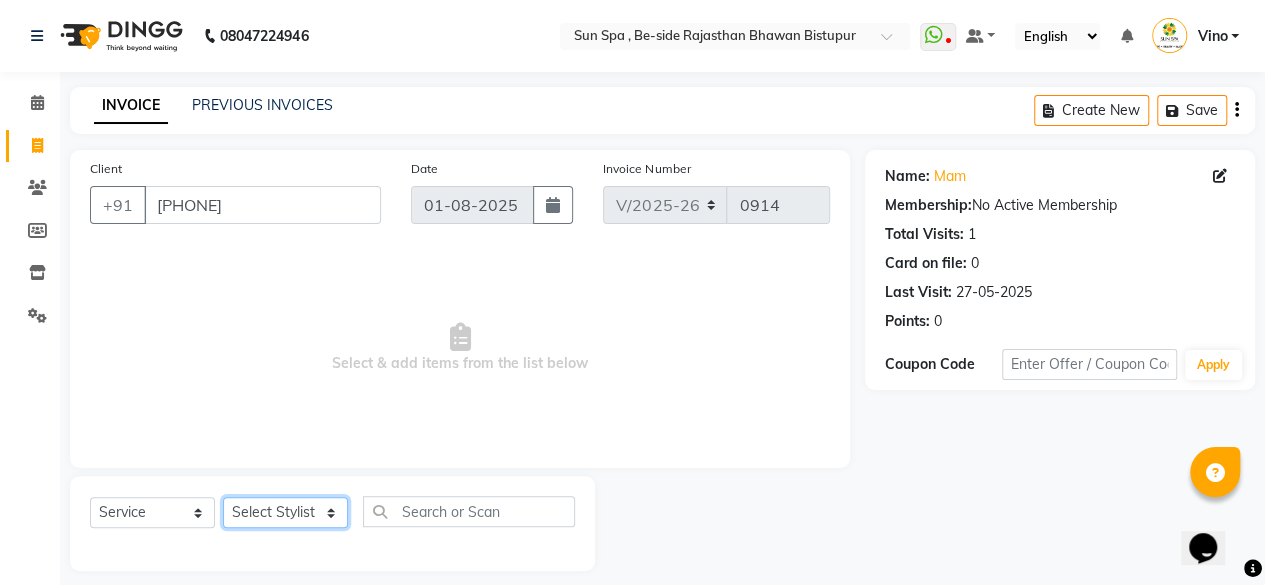 click on "Select Stylist [FIRST] [LAST]  [FIRST]  [FIRST] tattoo [FIRST] [FIRST] [FIRST] [FIRST]  [FIRST]  [FIRST]  [FIRST]" 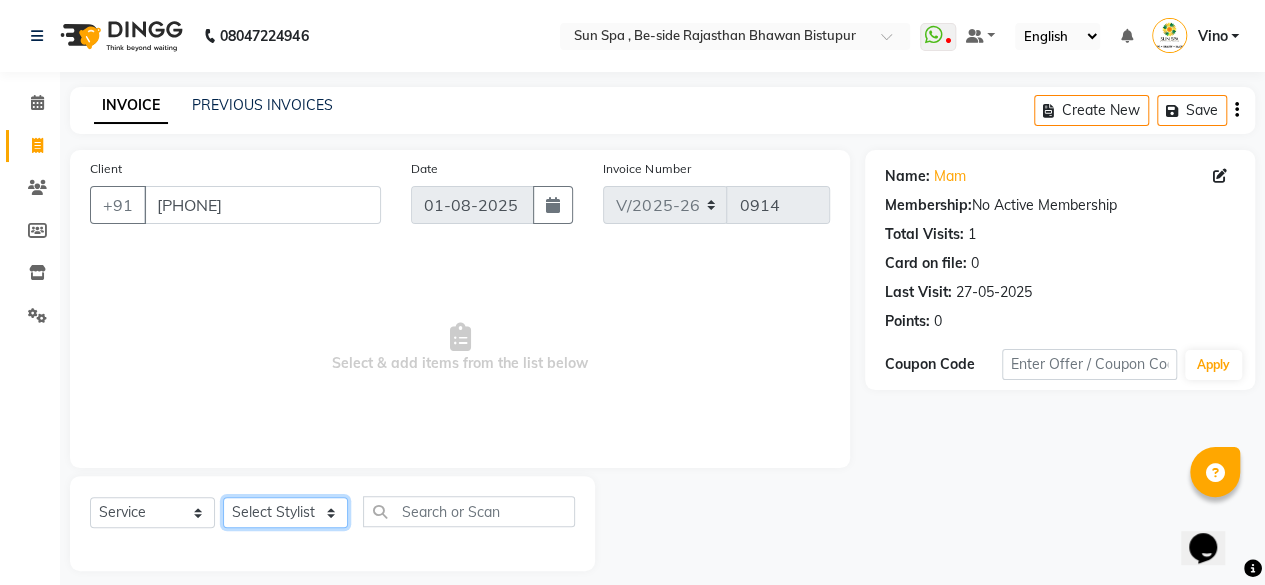 select on "44010" 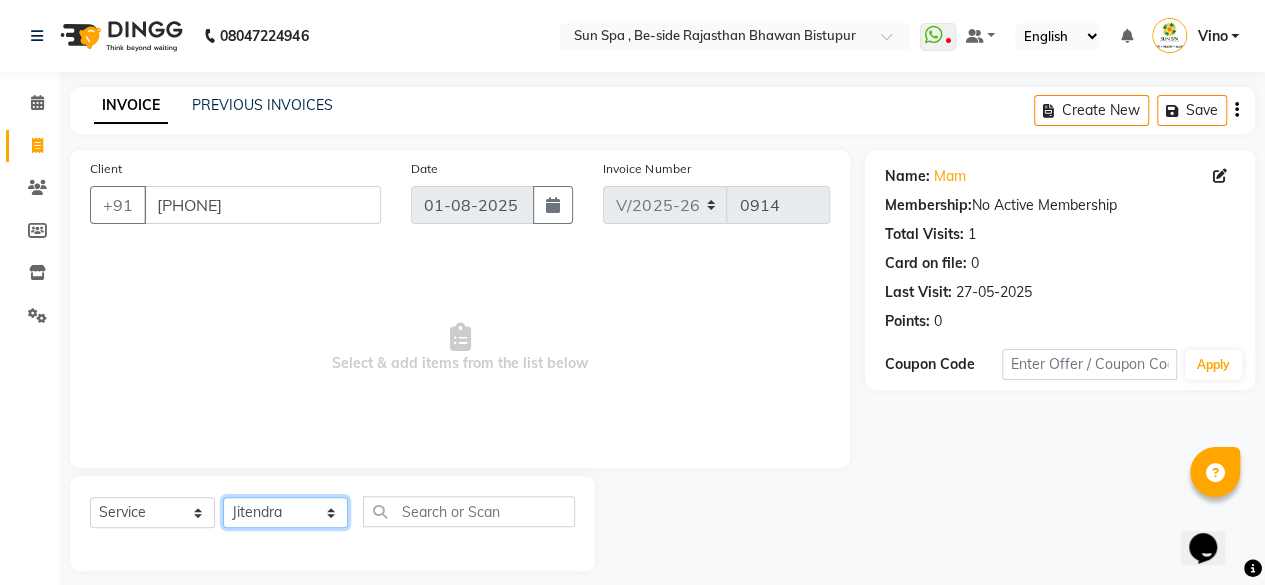 click on "Select Stylist [FIRST] [LAST]  [FIRST]  [FIRST] tattoo [FIRST] [FIRST] [FIRST] [FIRST]  [FIRST]  [FIRST]  [FIRST]" 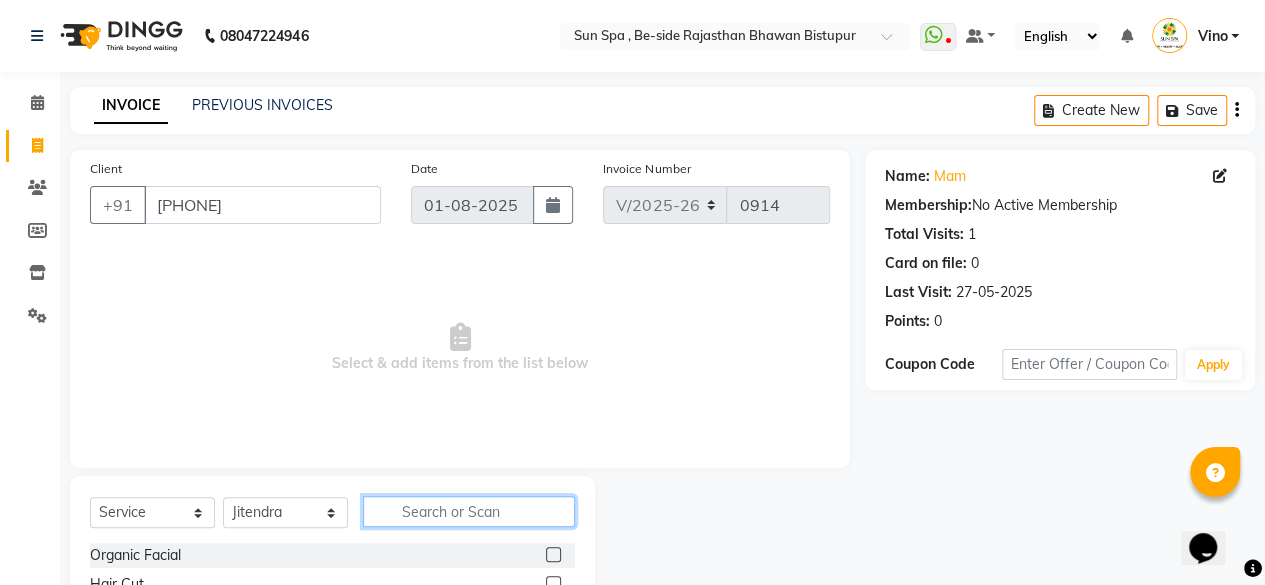 click 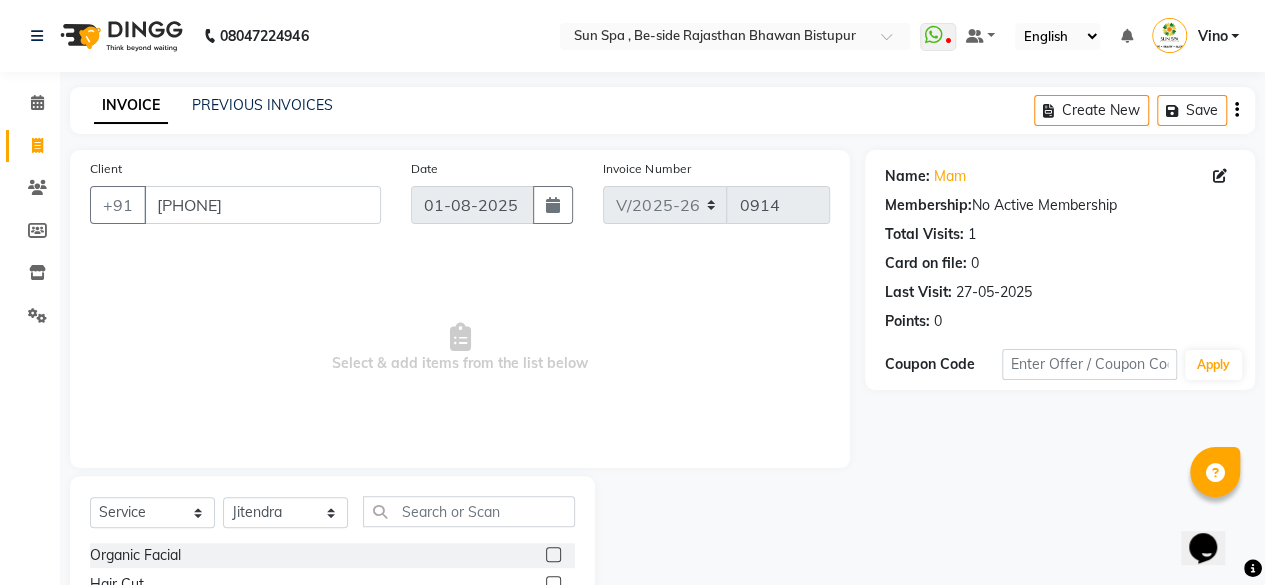 click 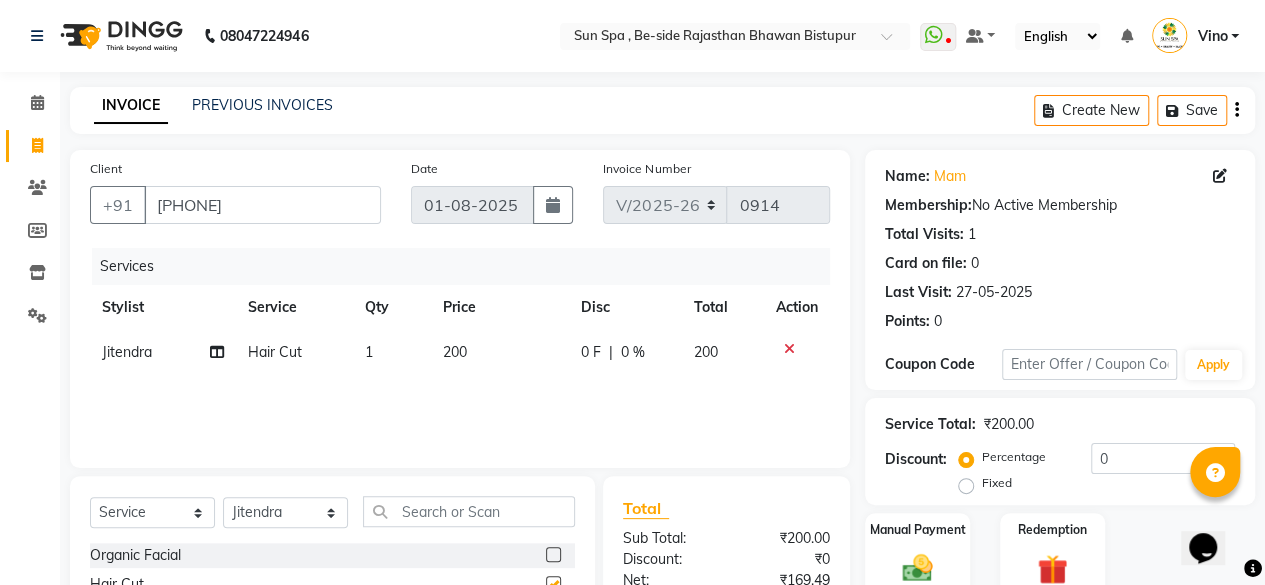 checkbox on "false" 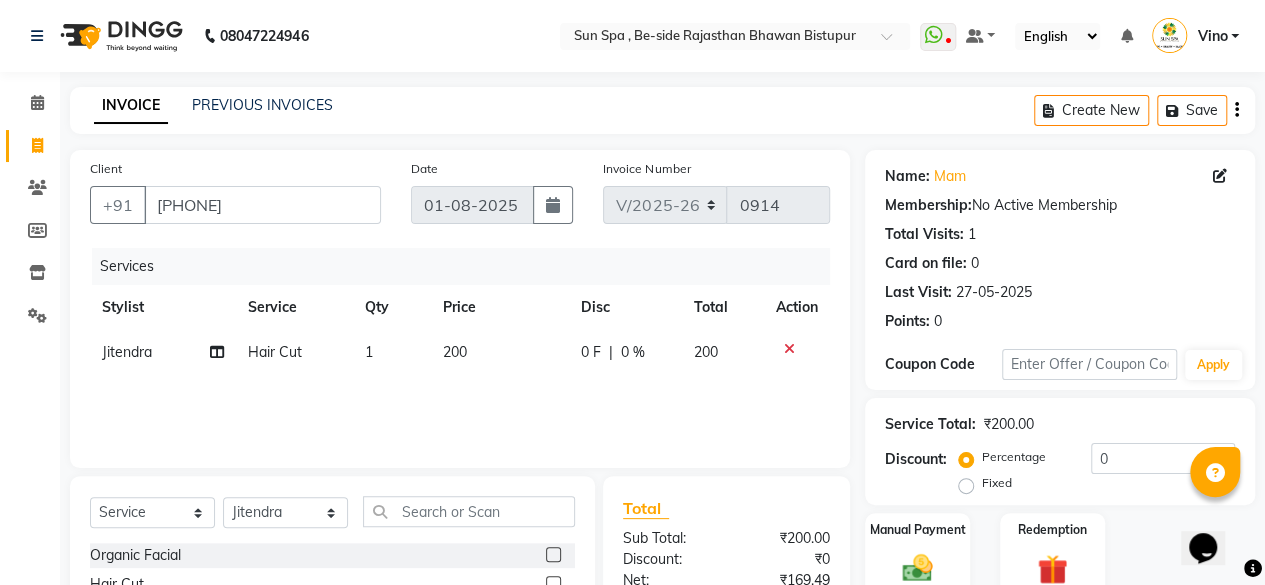 click on "200" 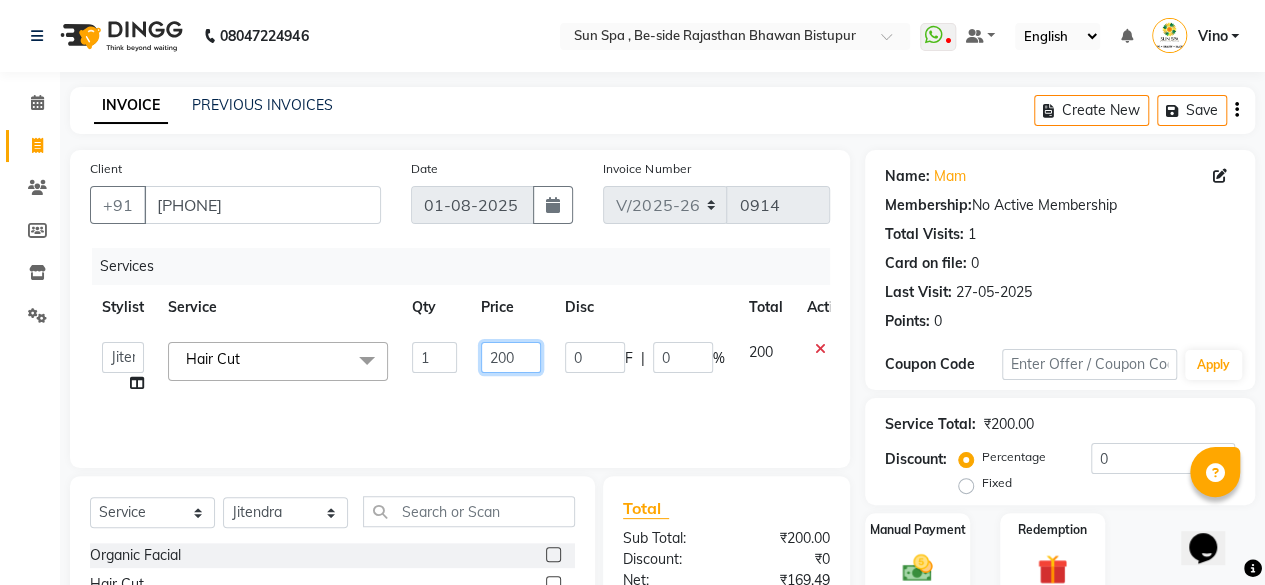 click on "200" 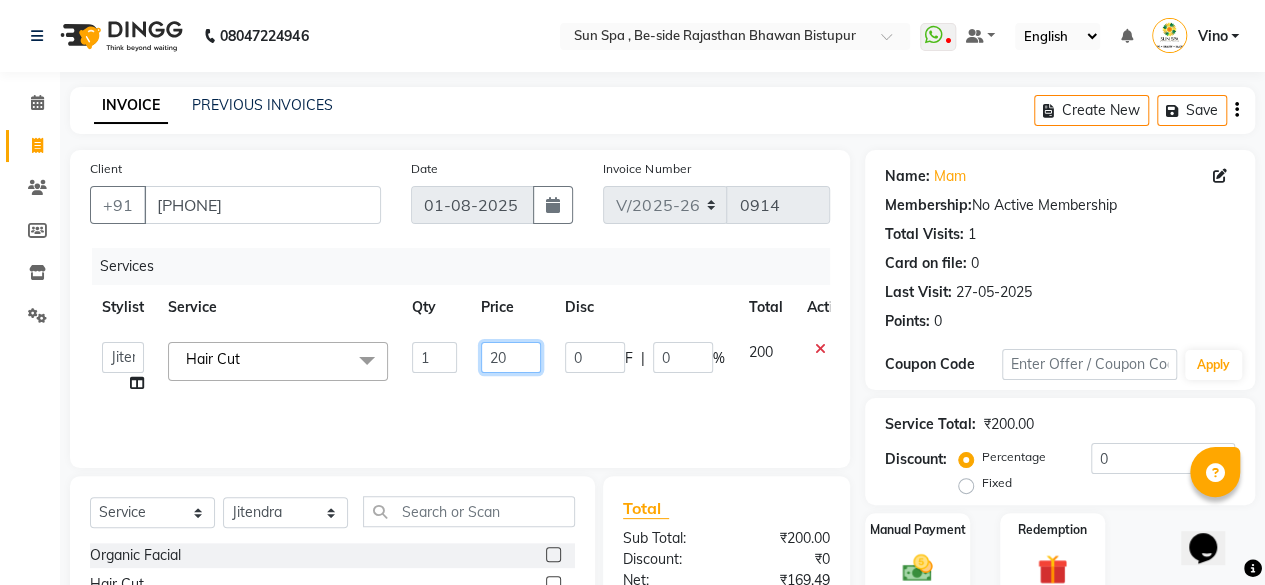 type on "2" 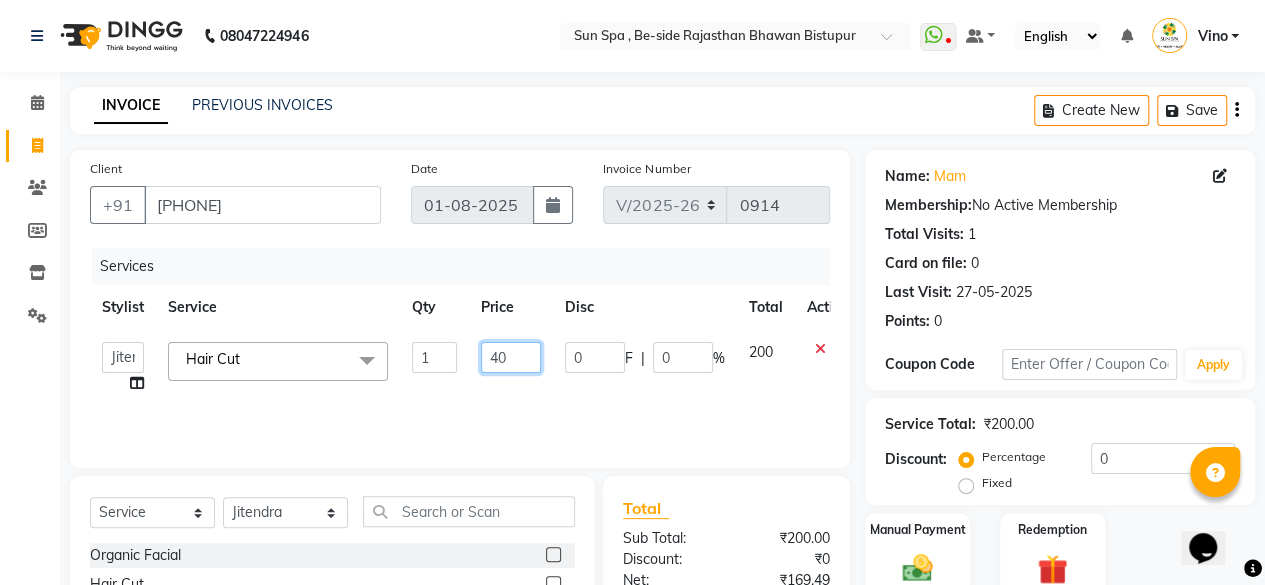 type on "400" 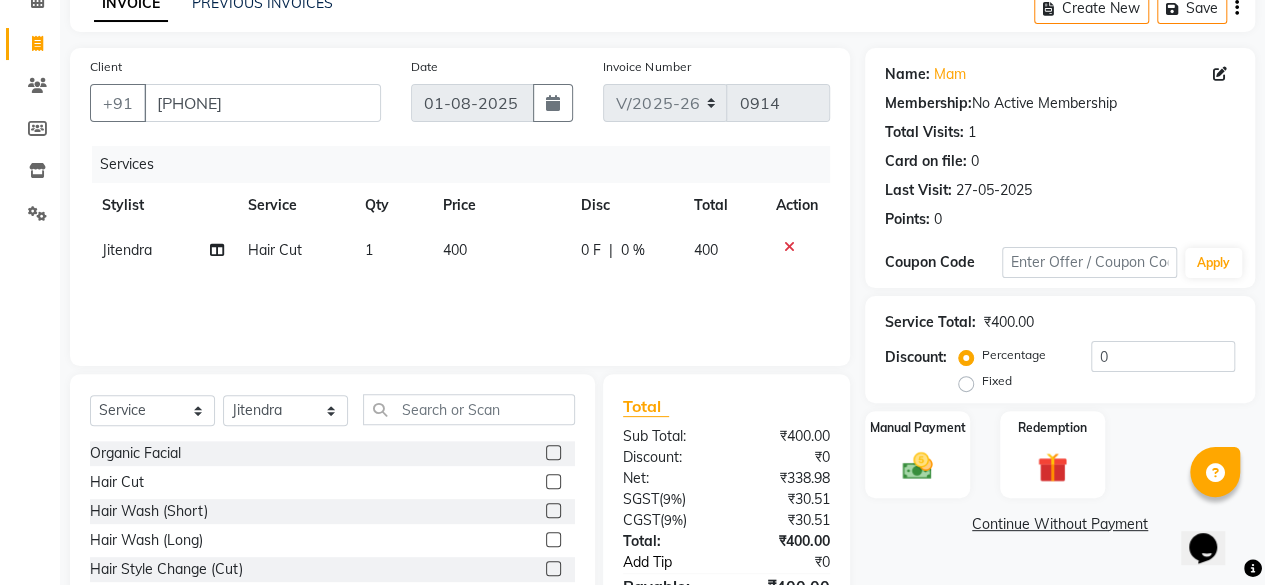 scroll, scrollTop: 215, scrollLeft: 0, axis: vertical 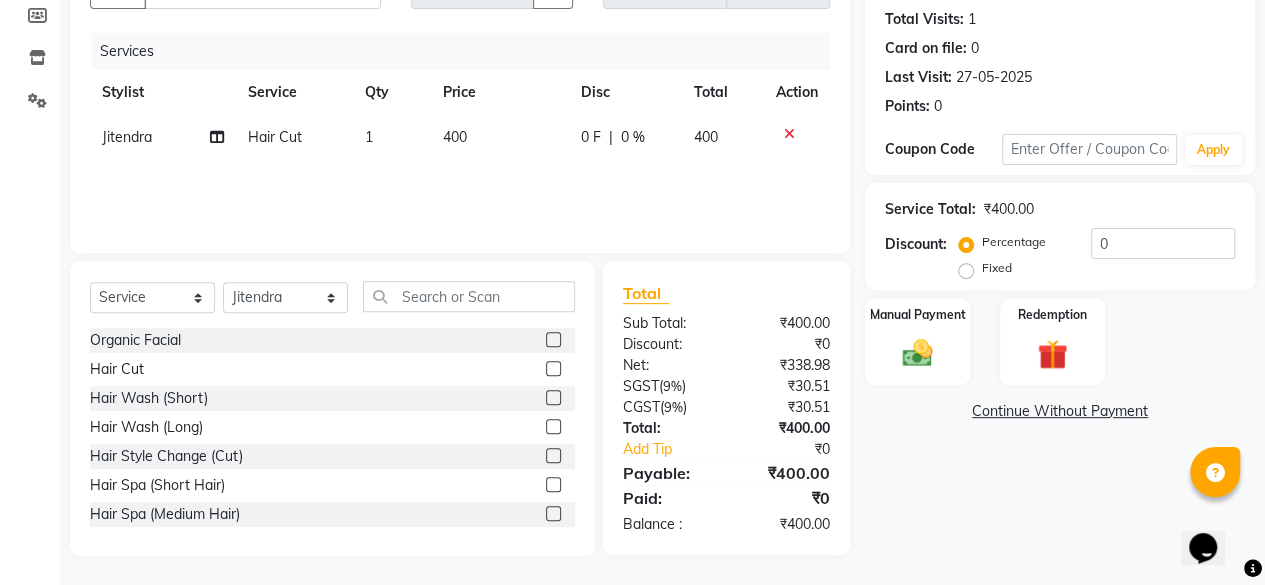 click 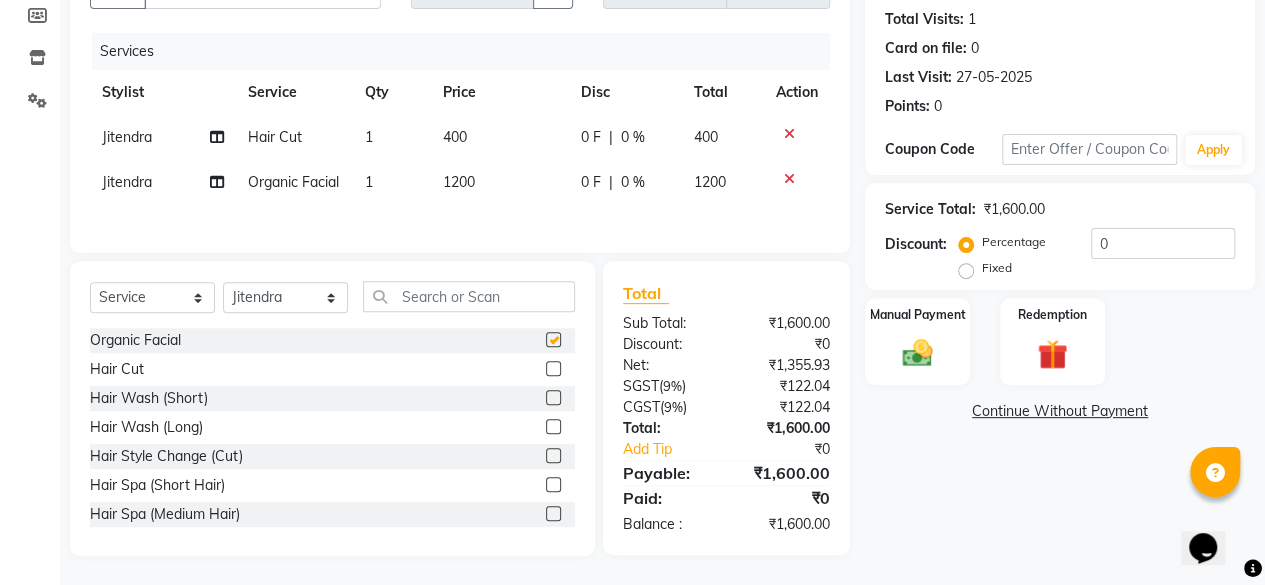 checkbox on "false" 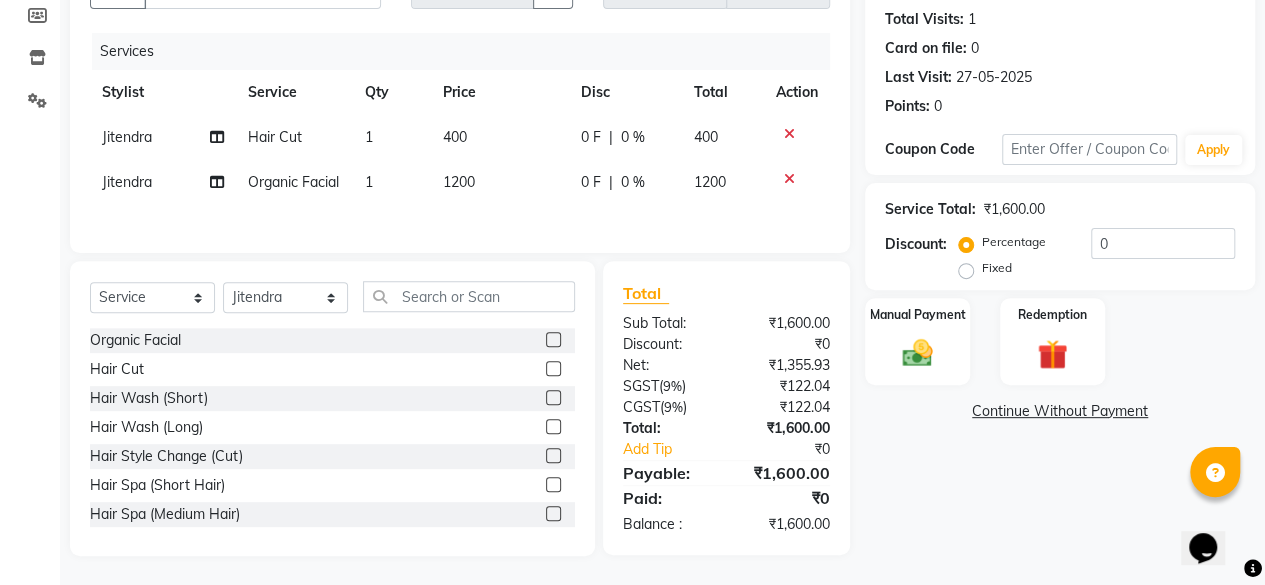 click on "1200" 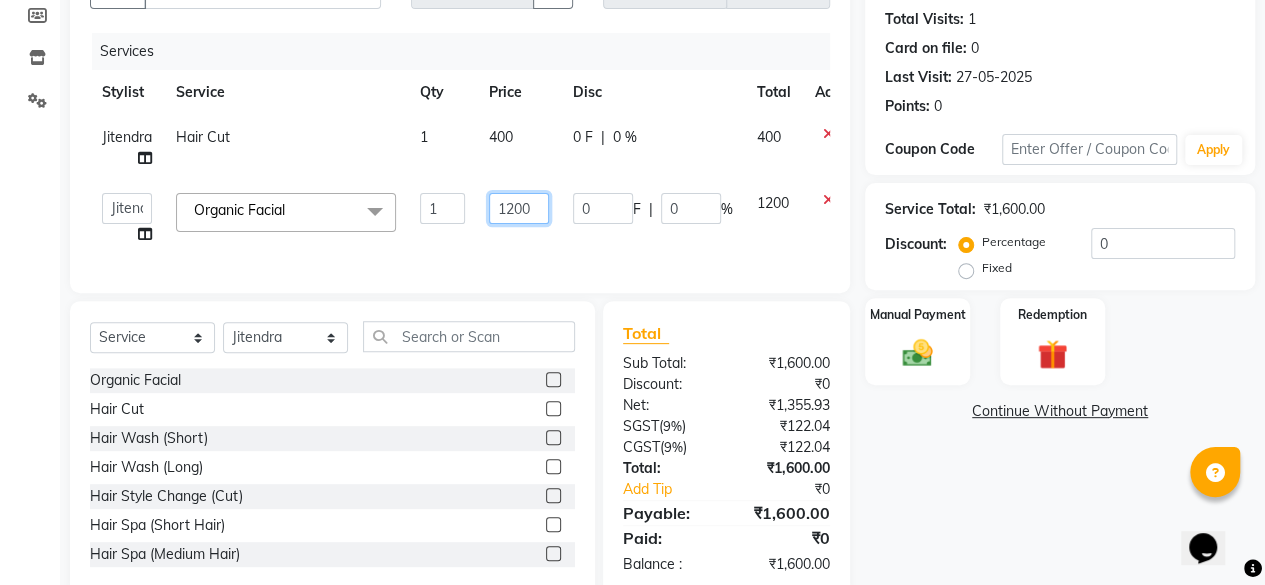 click on "1200" 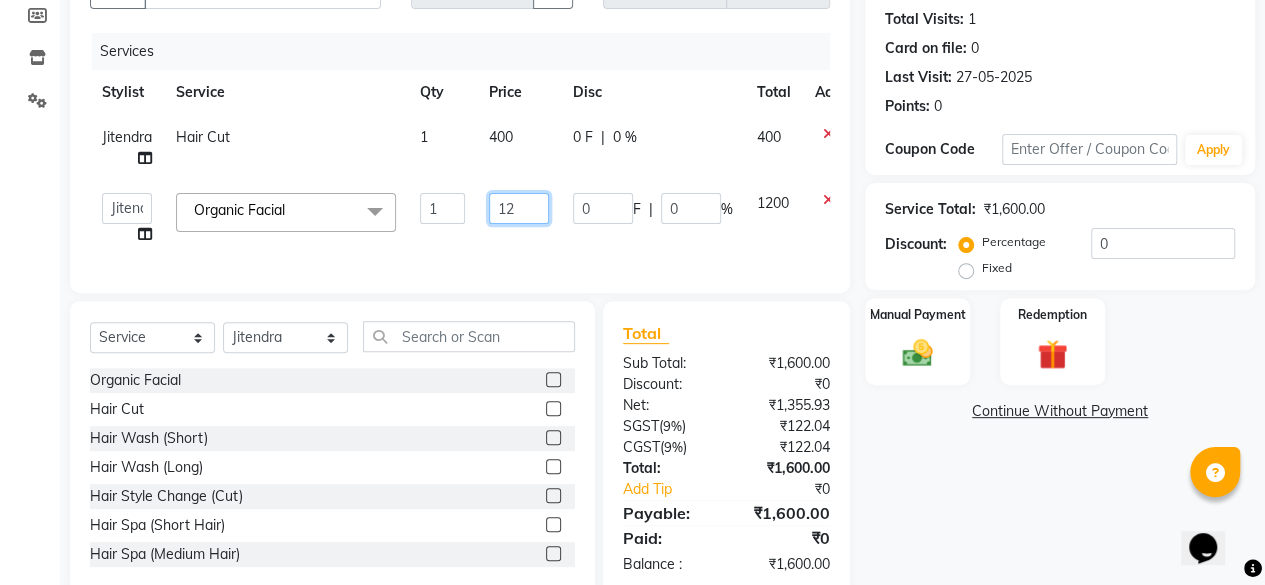 type on "1" 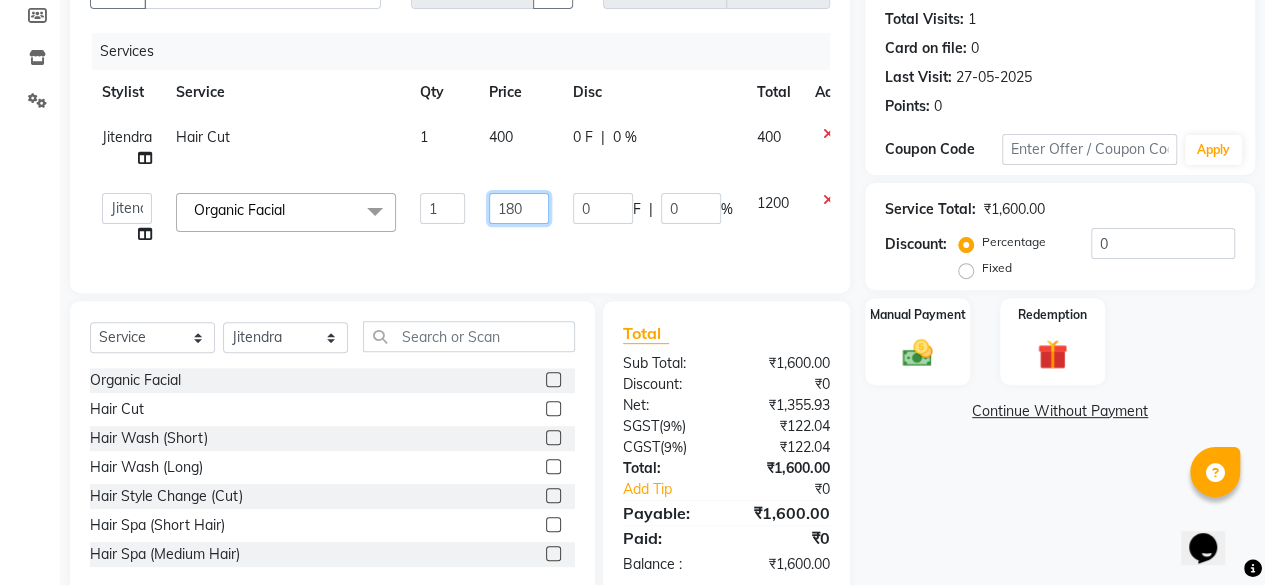 type on "1800" 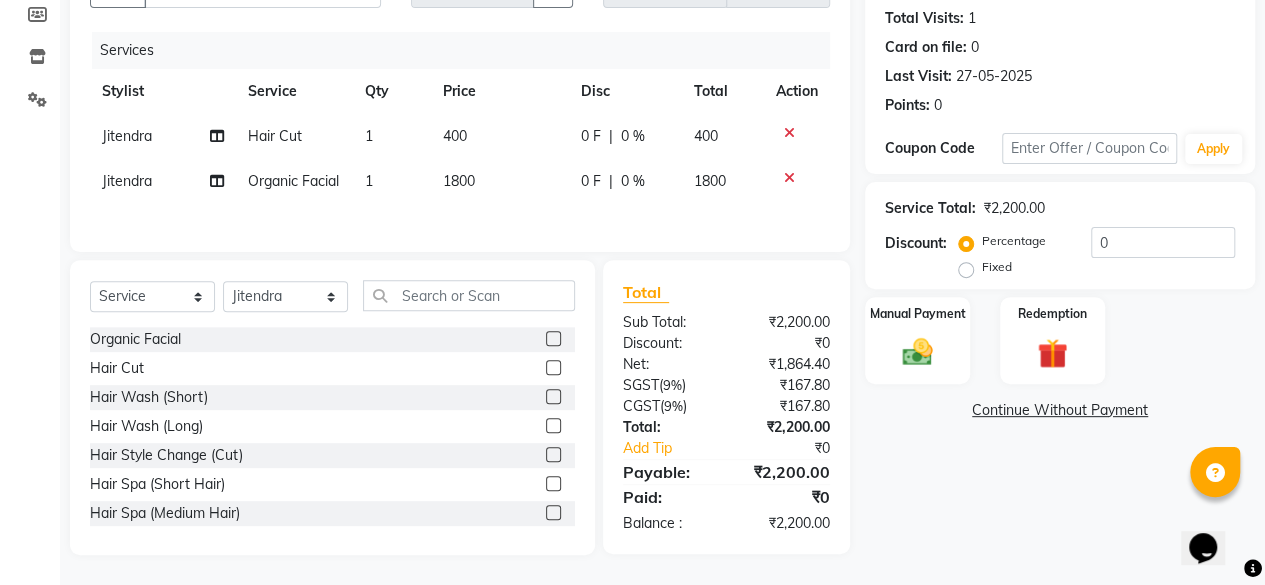 scroll, scrollTop: 239, scrollLeft: 0, axis: vertical 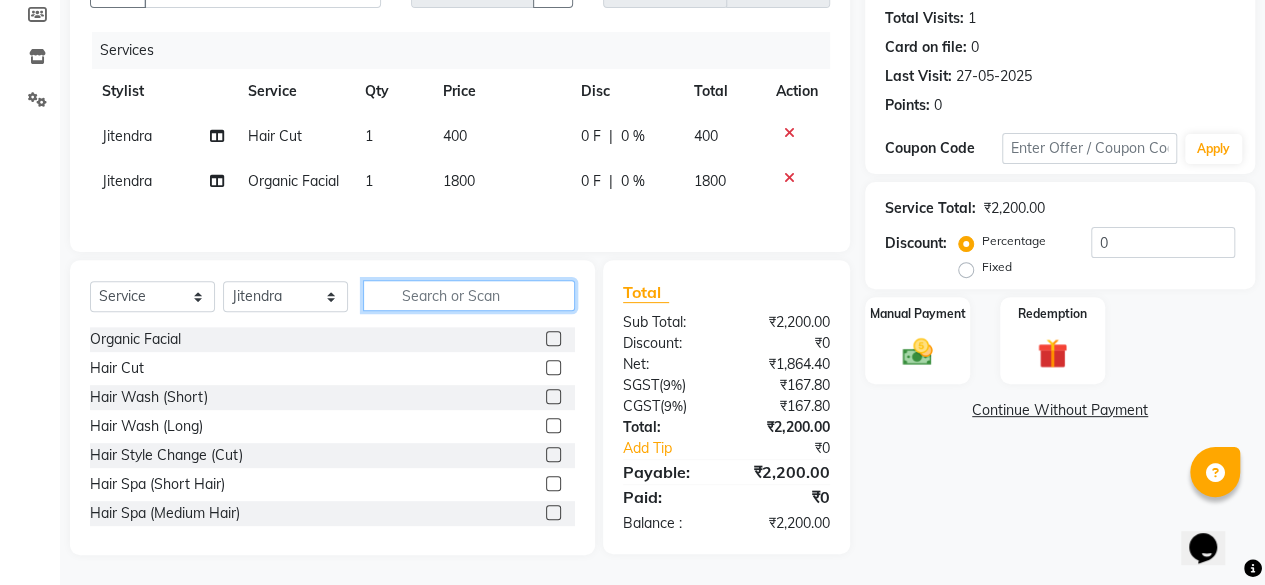 click 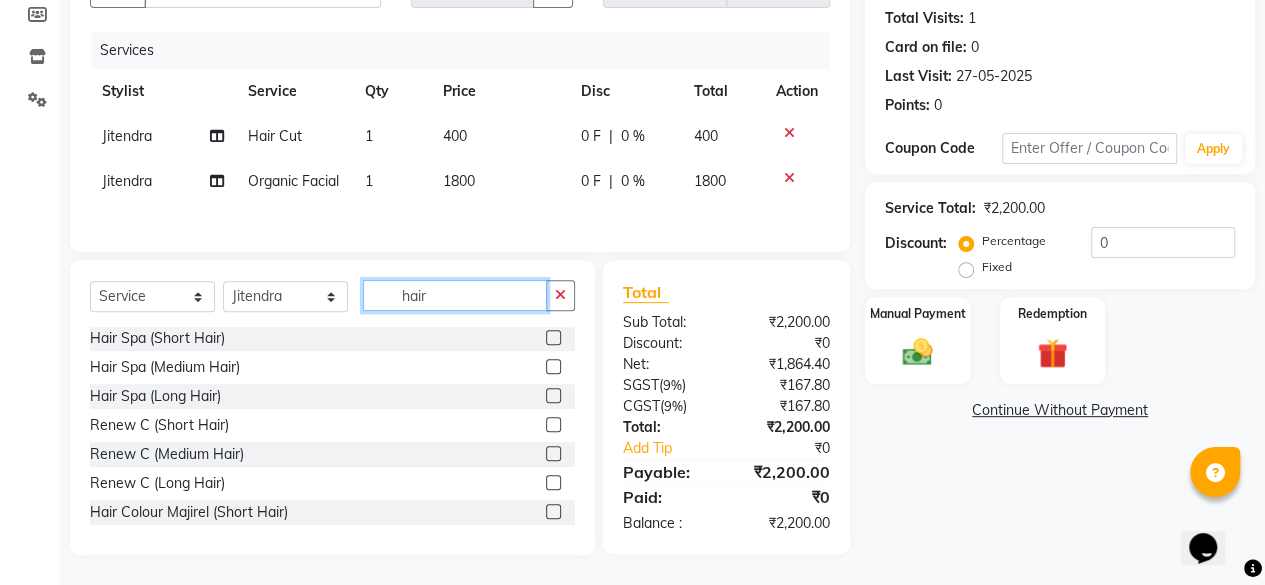scroll, scrollTop: 400, scrollLeft: 0, axis: vertical 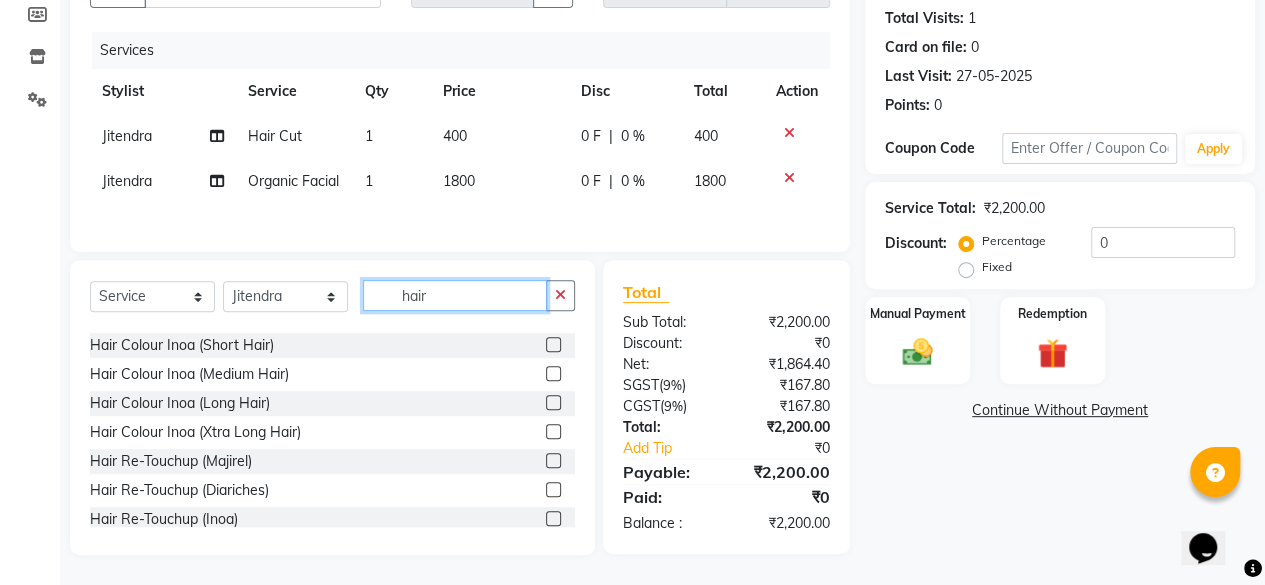 type on "hair" 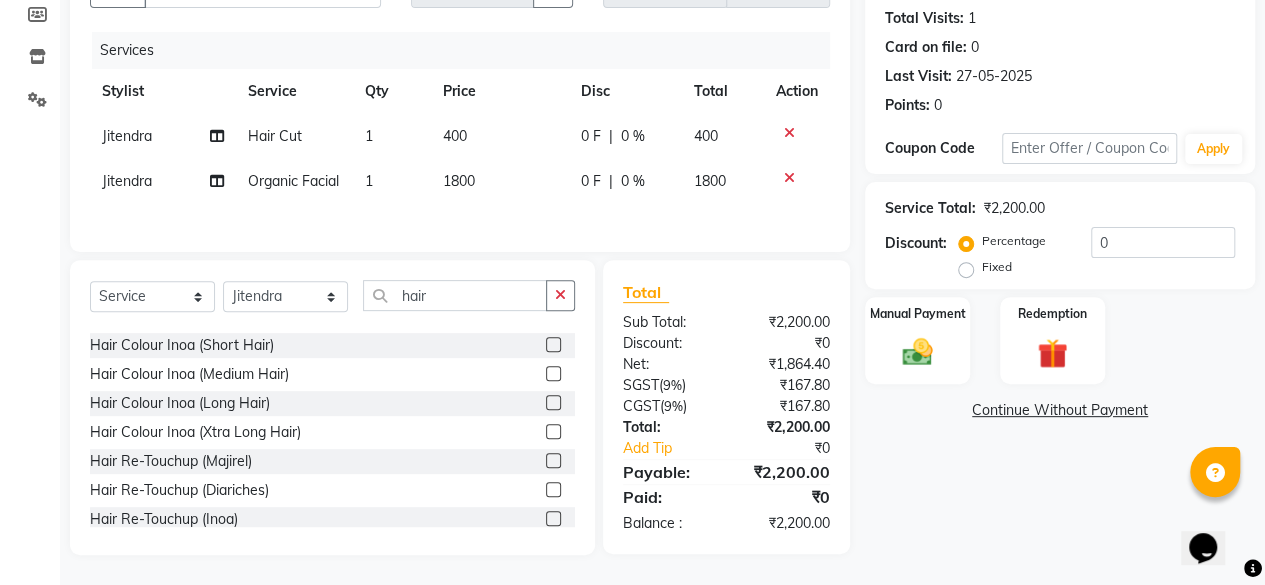 click 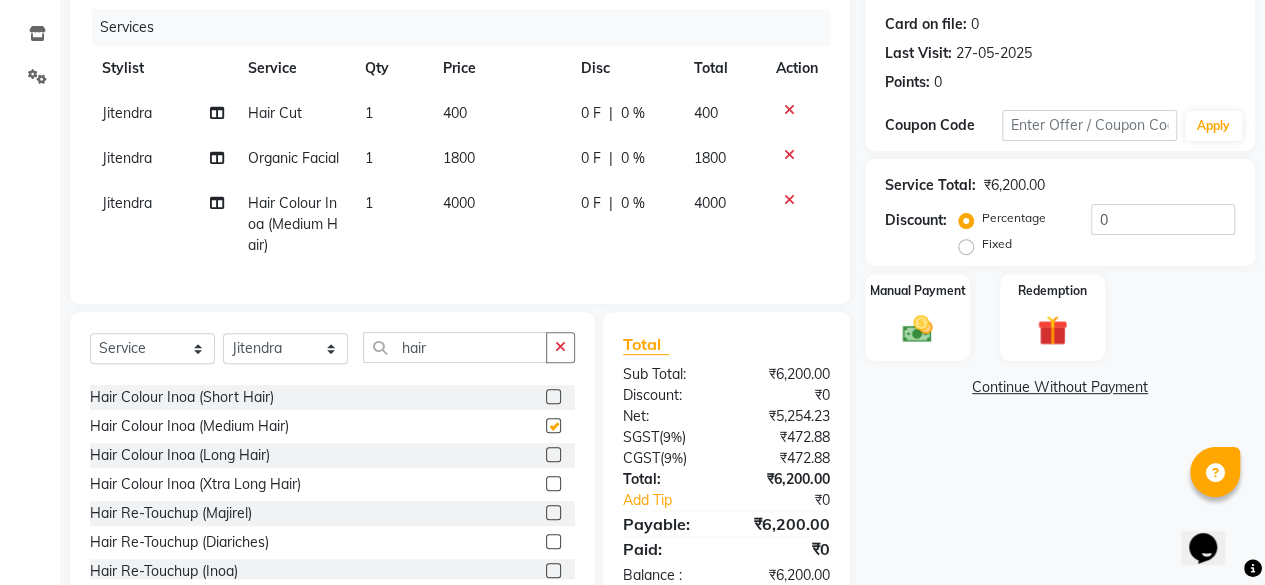 checkbox on "false" 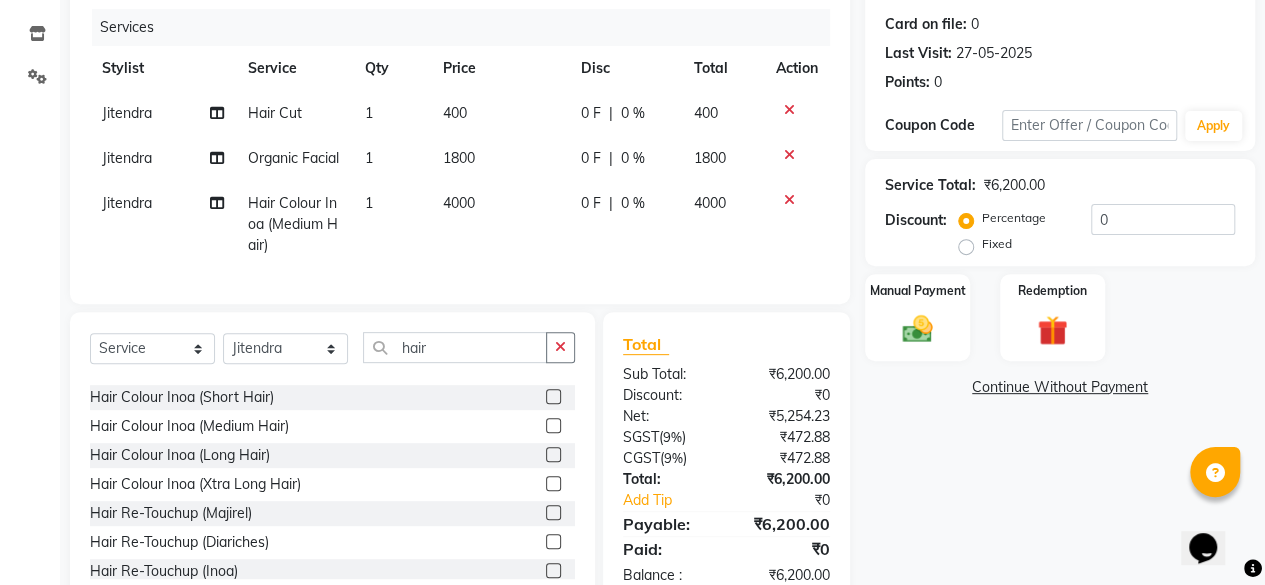 click on "4000" 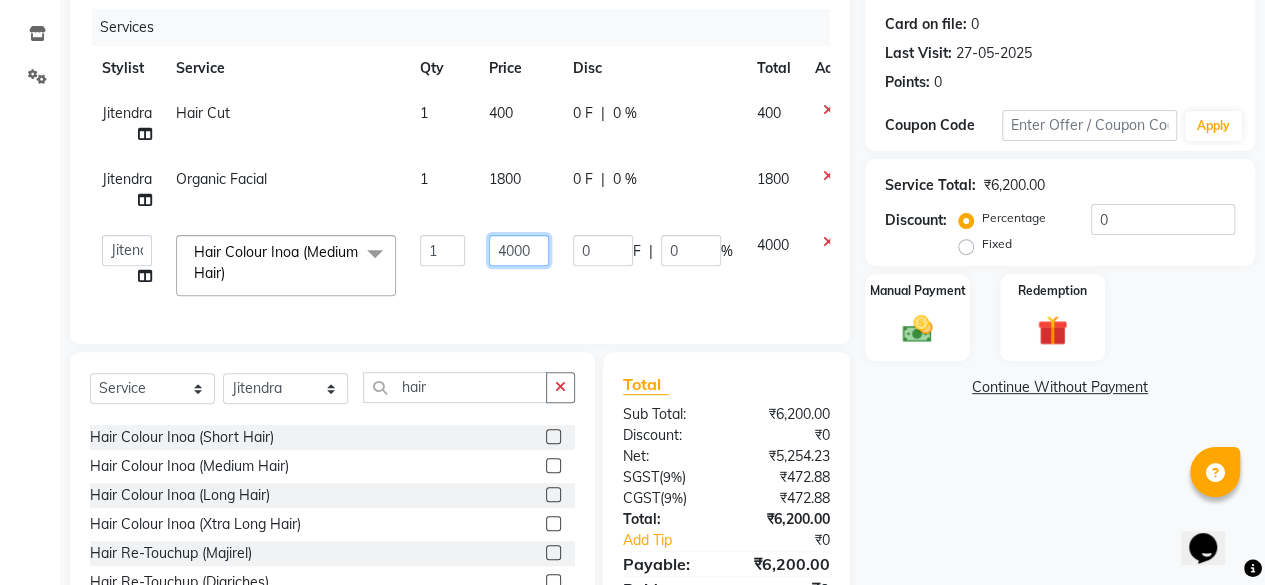 click on "4000" 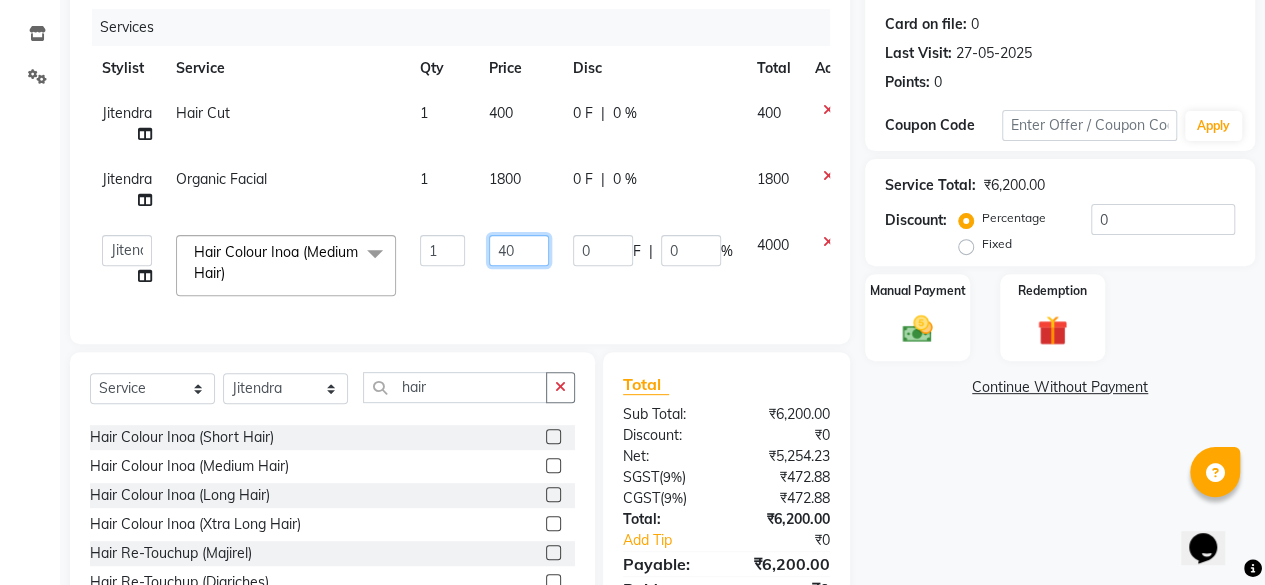 type on "4" 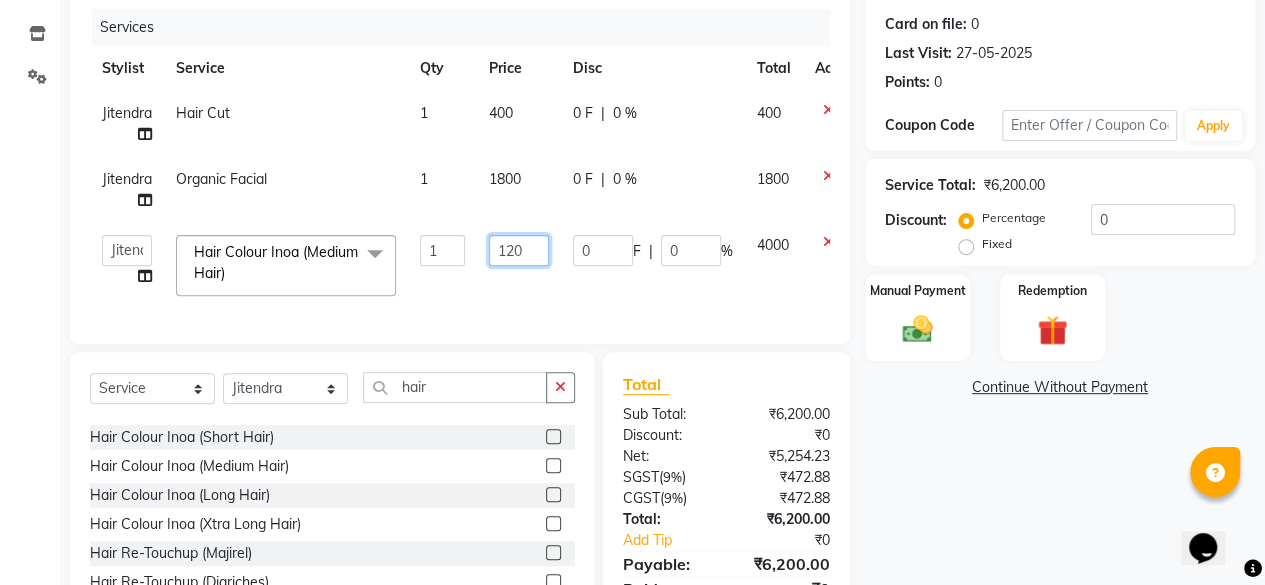 type on "1200" 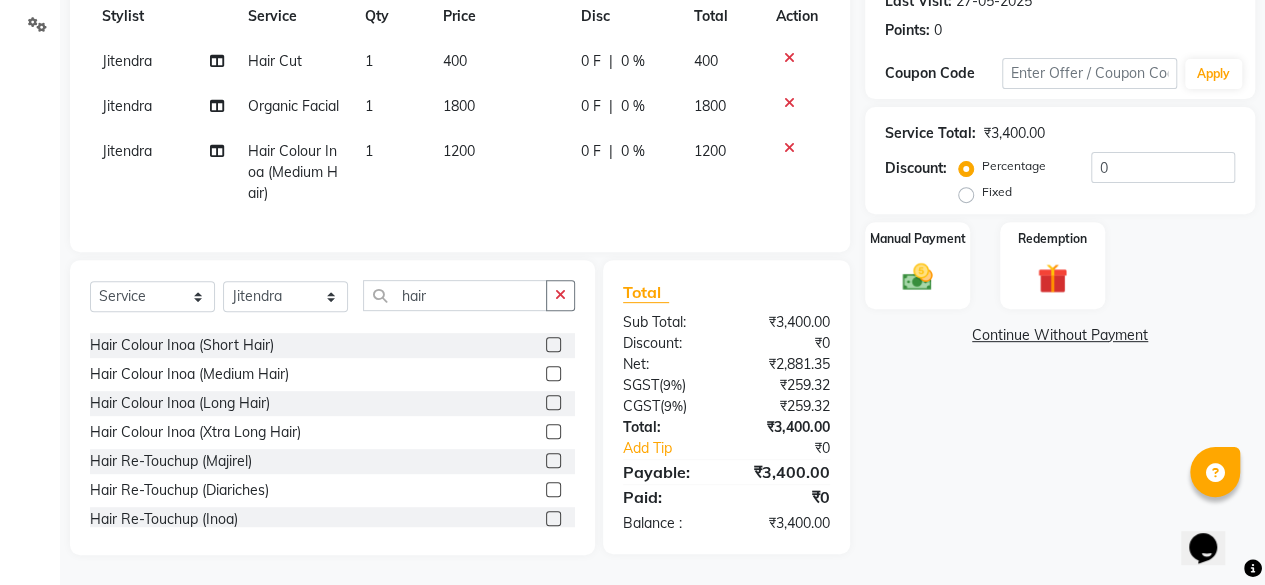 scroll, scrollTop: 326, scrollLeft: 0, axis: vertical 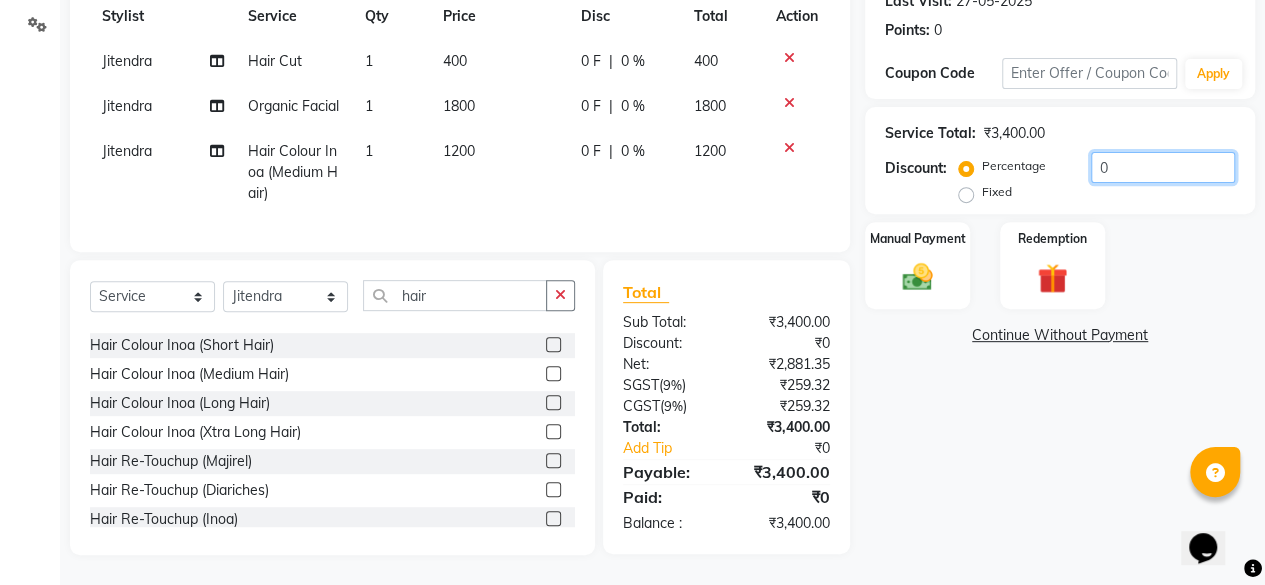 click on "0" 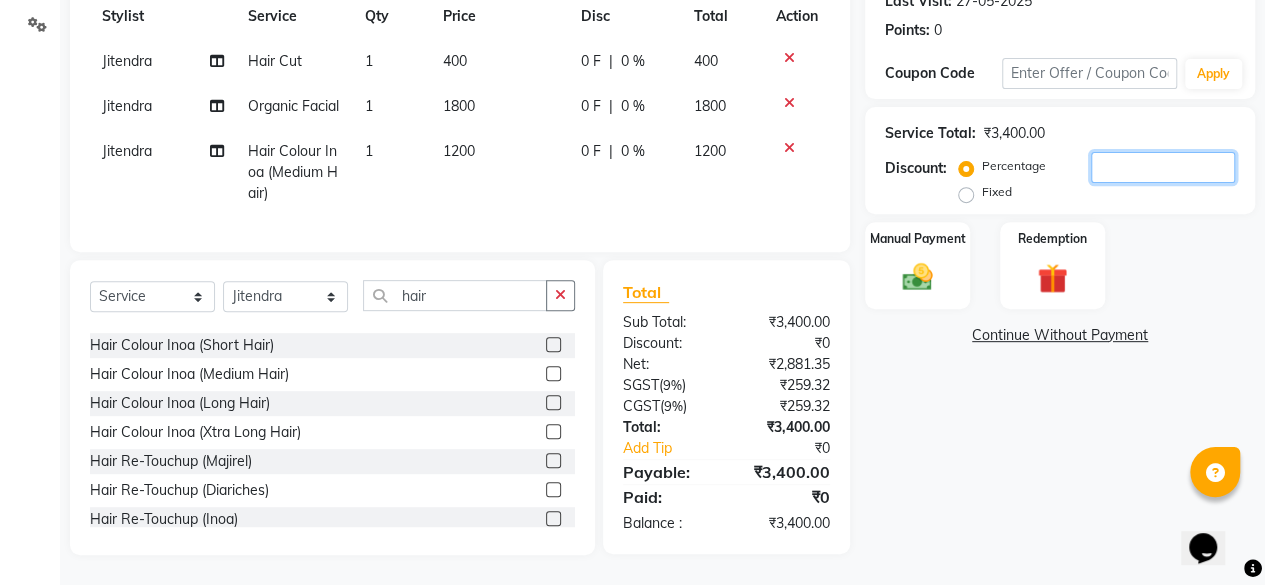 type 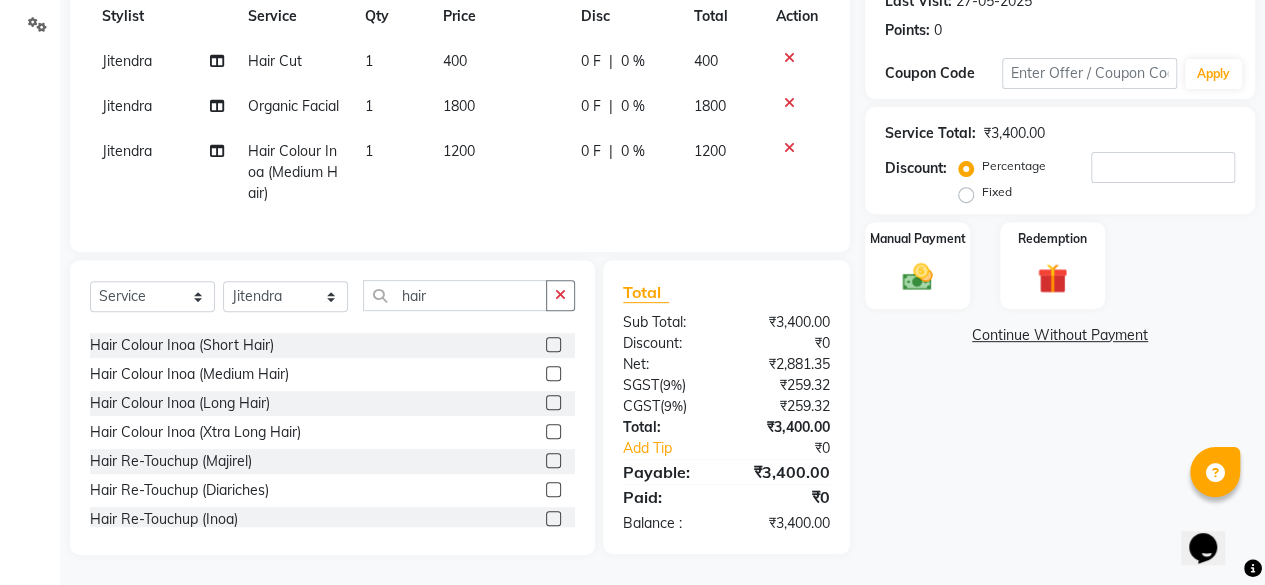 click on "Fixed" 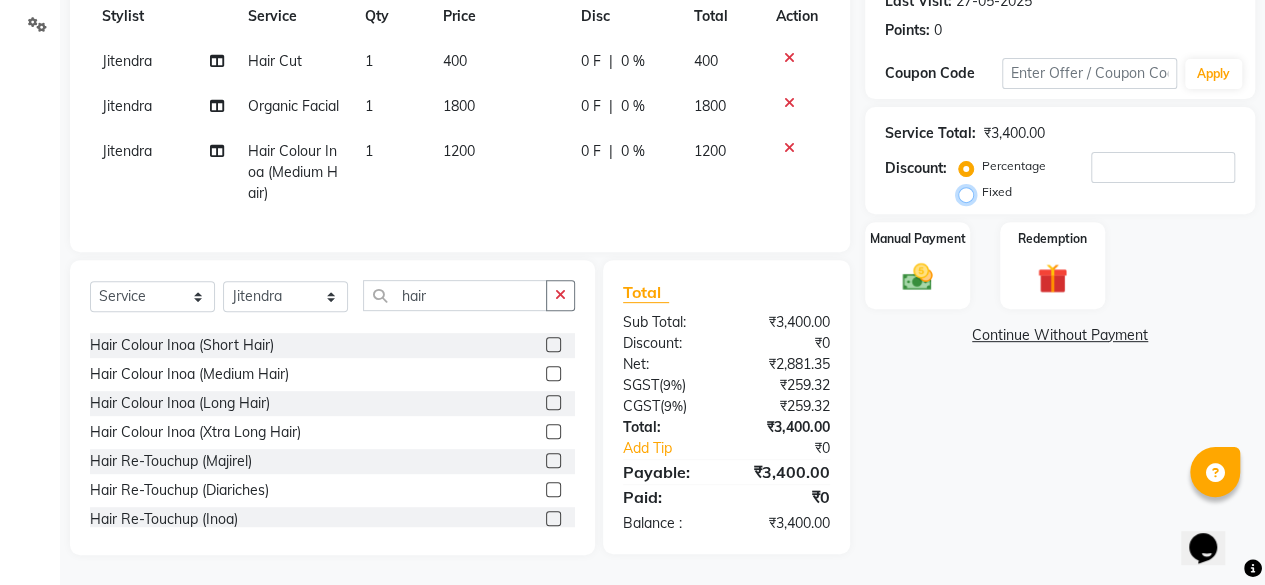 click on "Fixed" at bounding box center [970, 192] 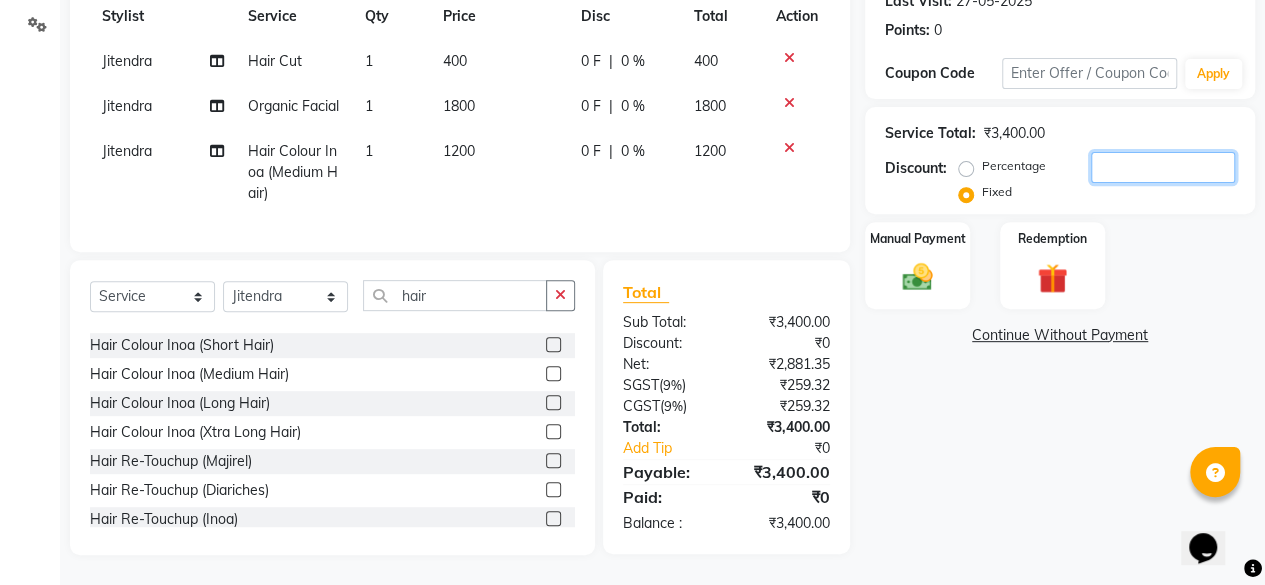 click 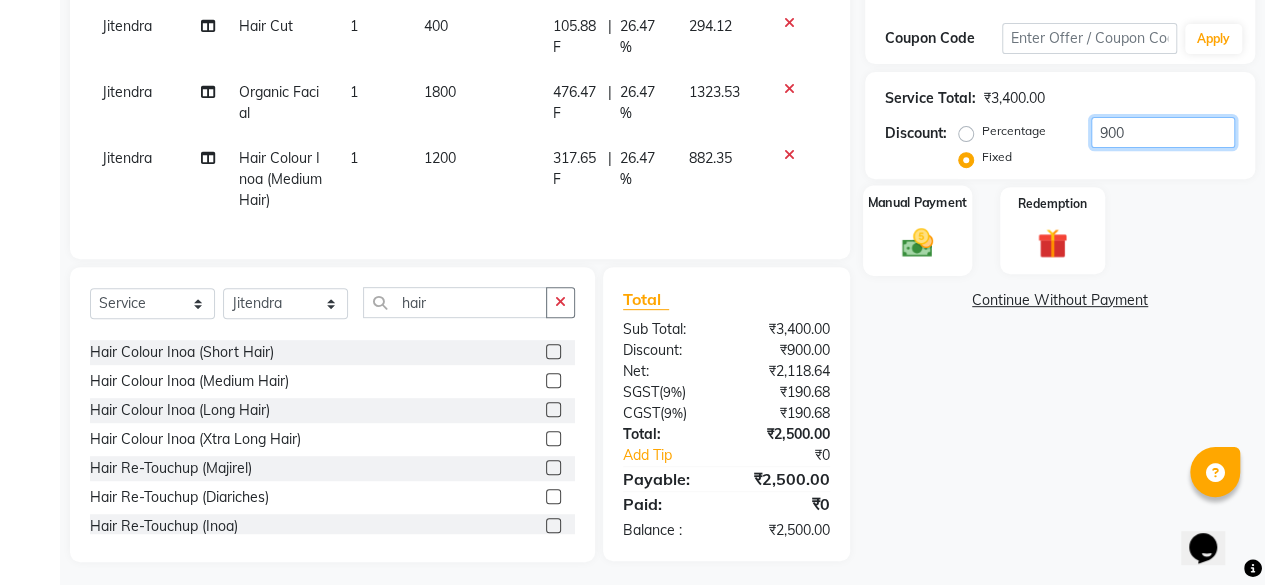type on "900" 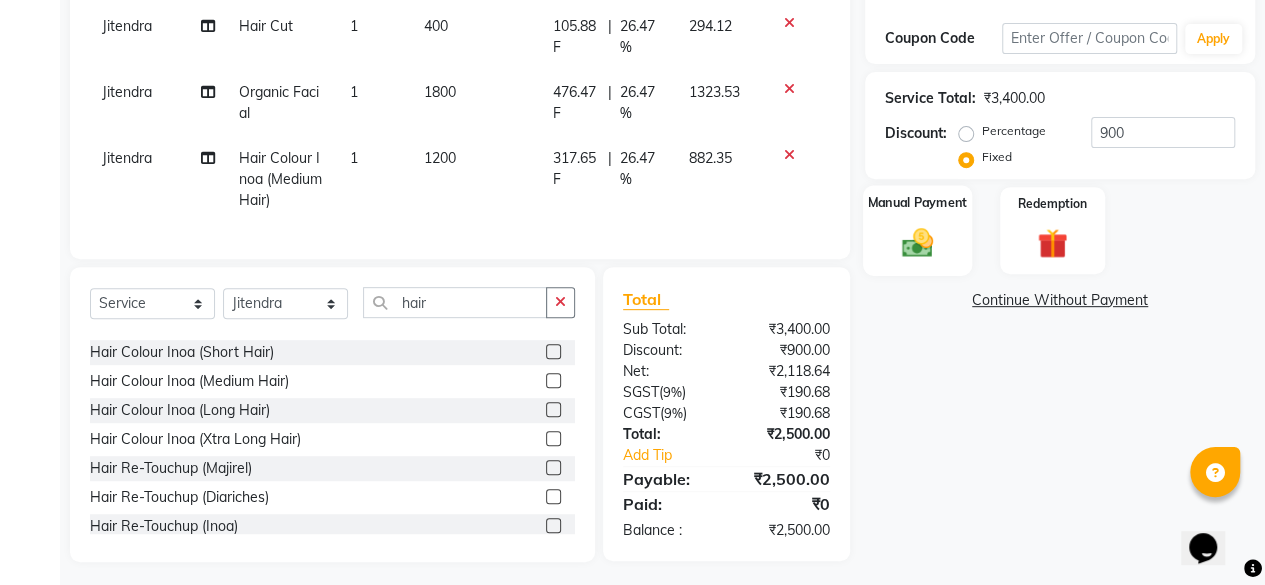 click on "Manual Payment" 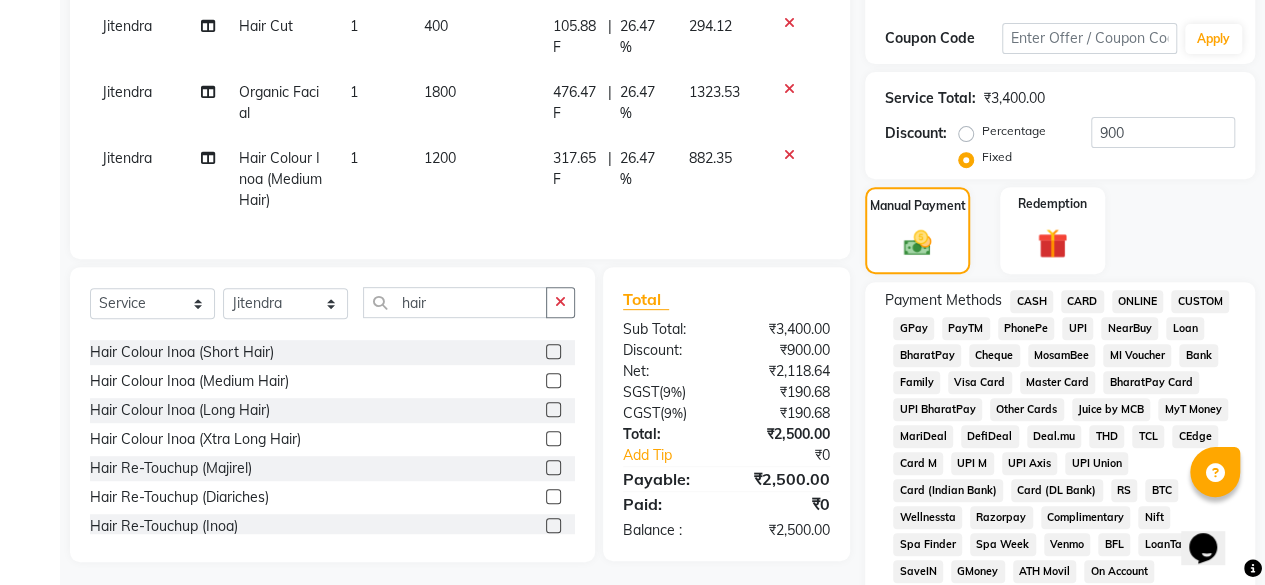 click on "GPay" 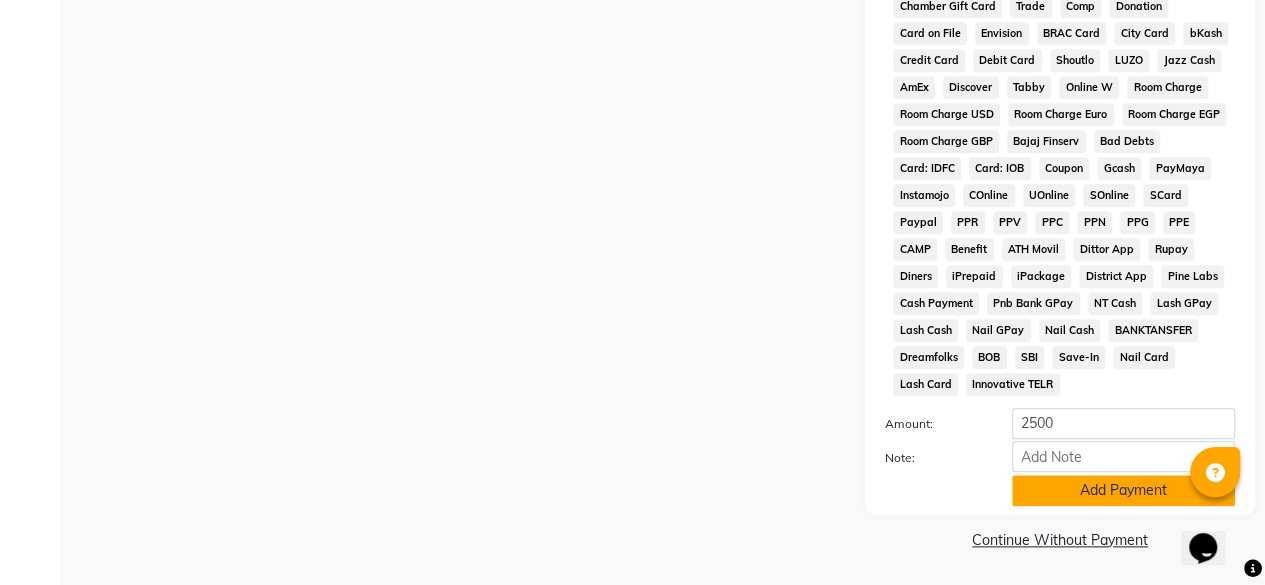 click on "Add Payment" 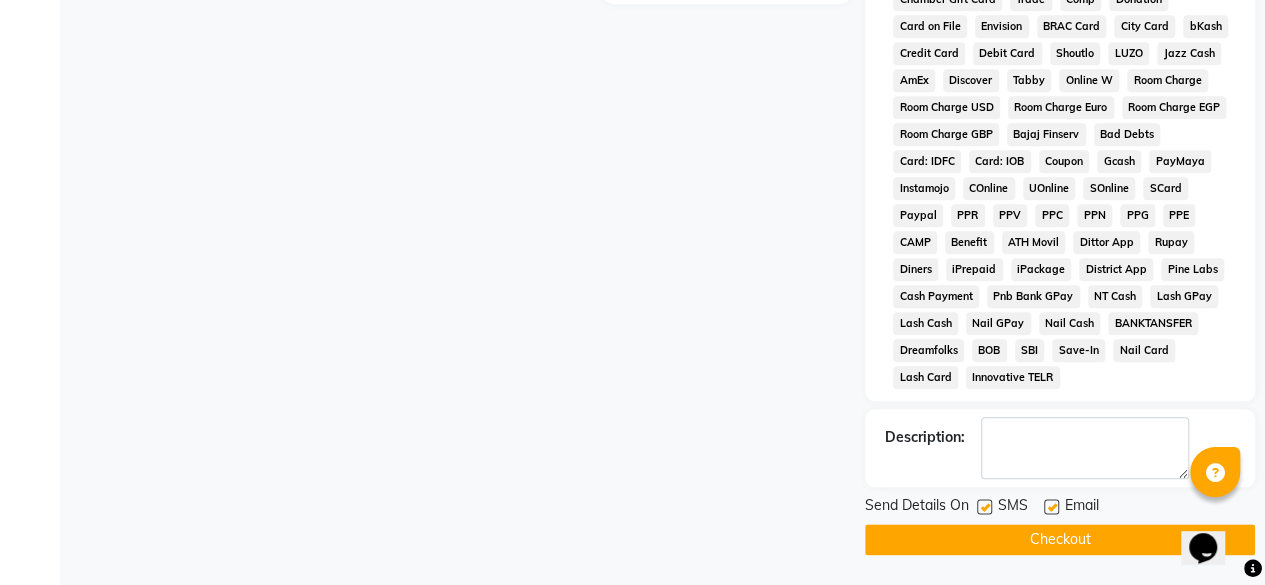 scroll, scrollTop: 930, scrollLeft: 0, axis: vertical 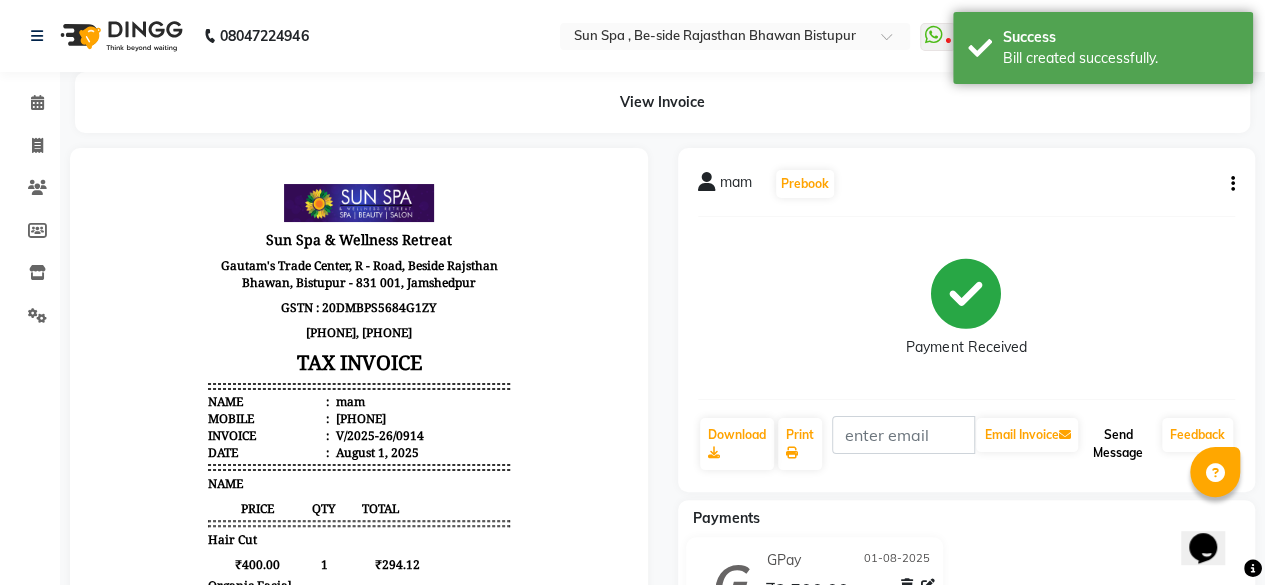 click on "Send Message" 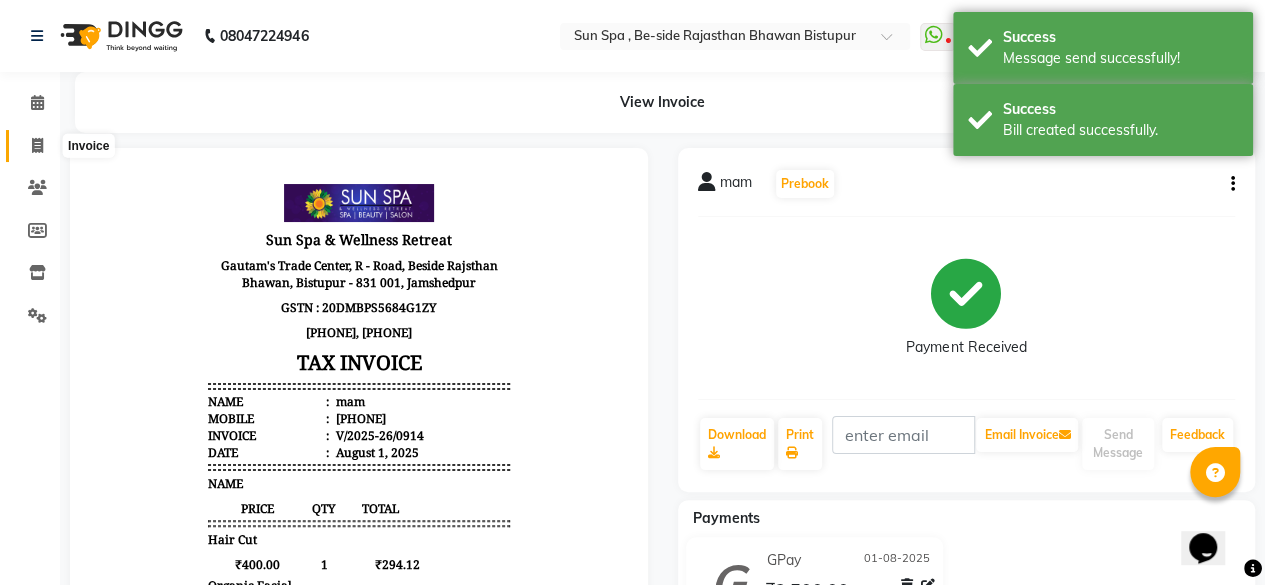 click 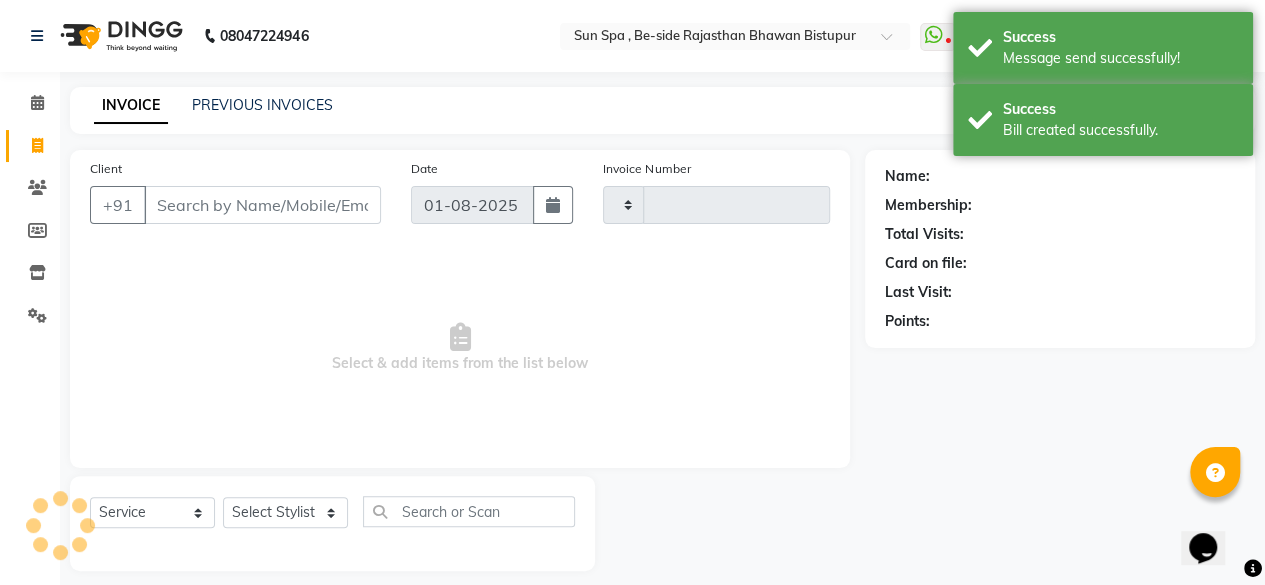 scroll, scrollTop: 15, scrollLeft: 0, axis: vertical 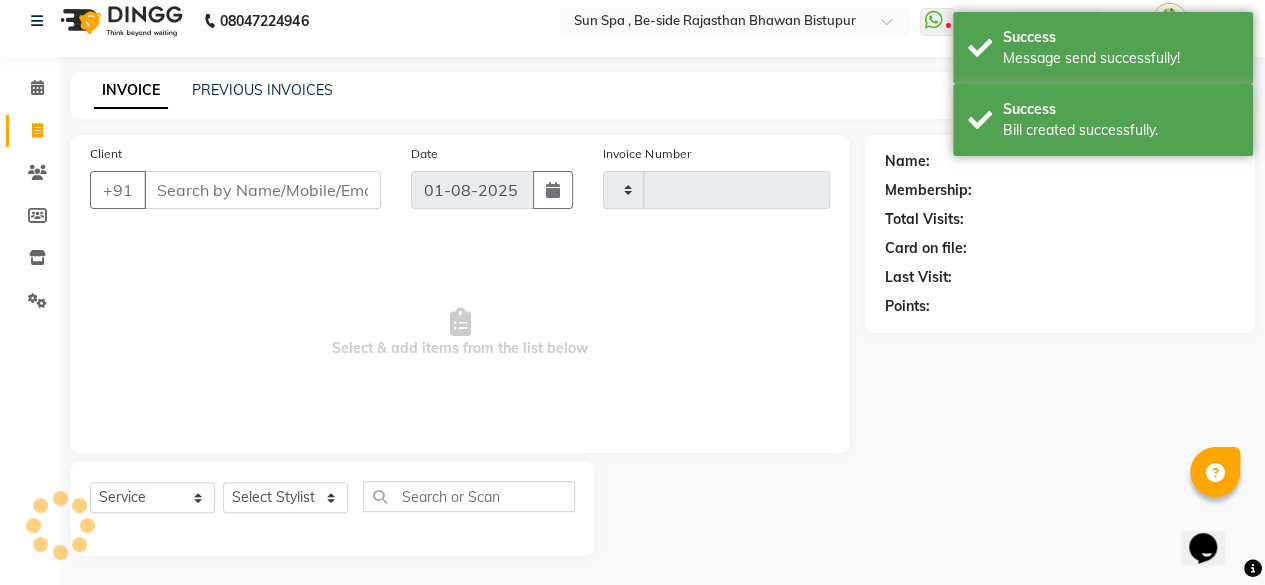 type on "0915" 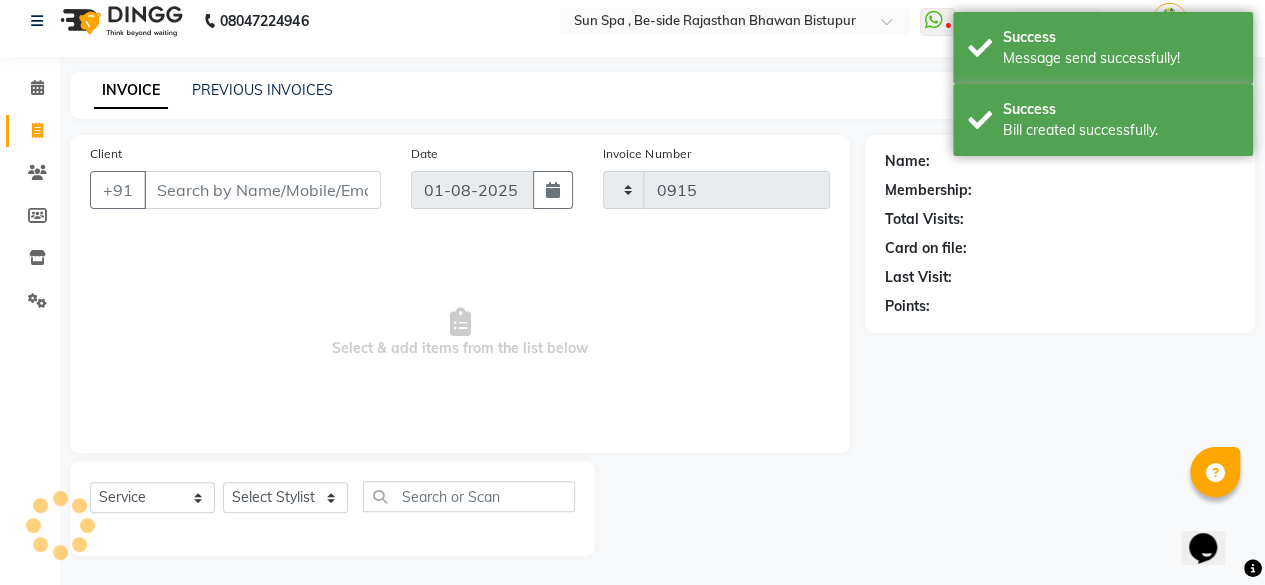 select on "5782" 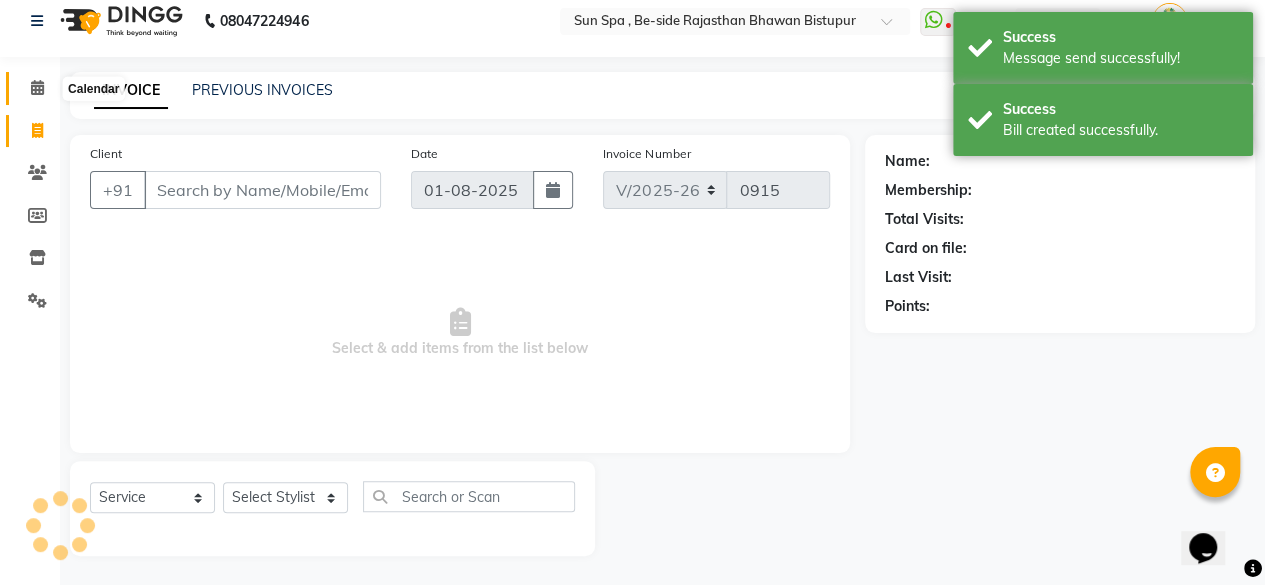 click 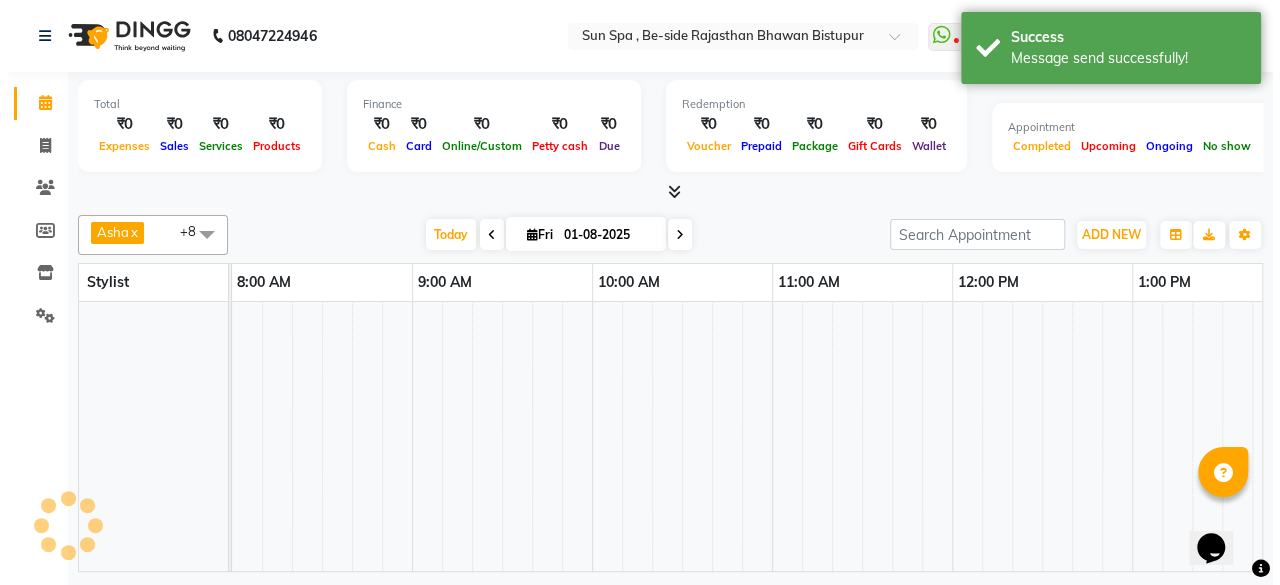 scroll, scrollTop: 0, scrollLeft: 0, axis: both 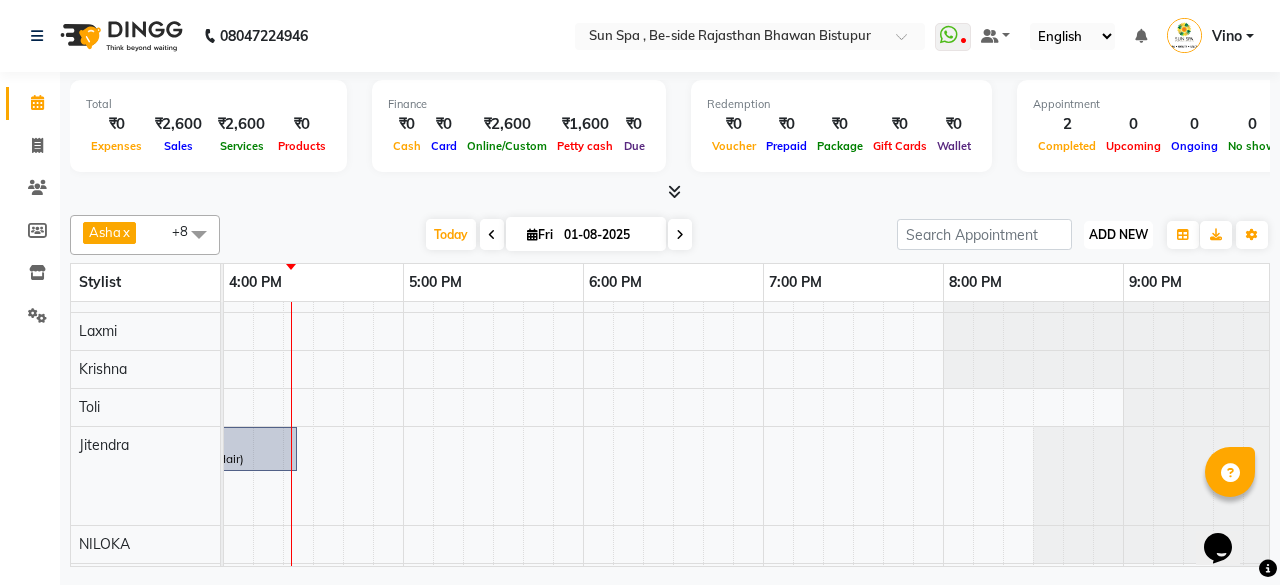 click on "ADD NEW" at bounding box center [1118, 234] 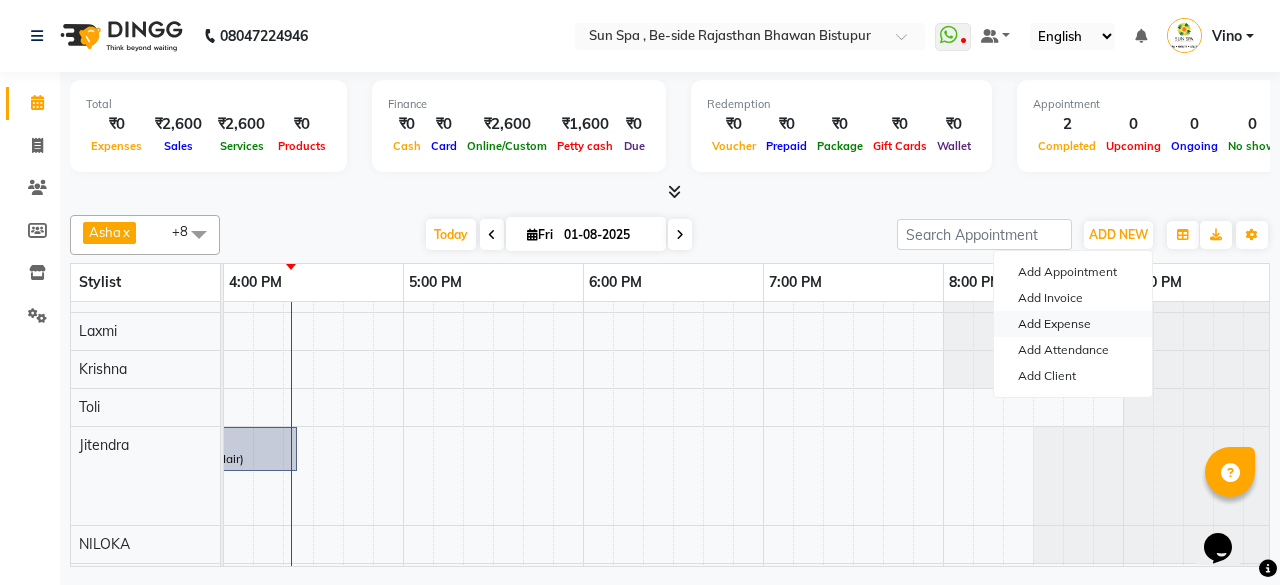 click on "Add Expense" at bounding box center [1073, 324] 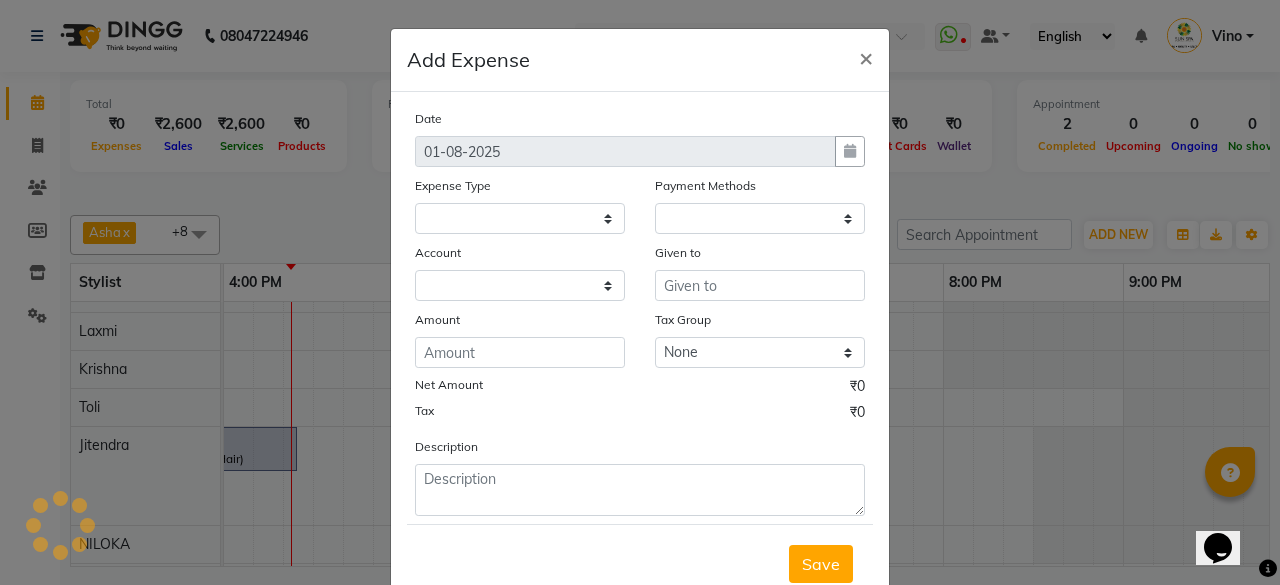 select 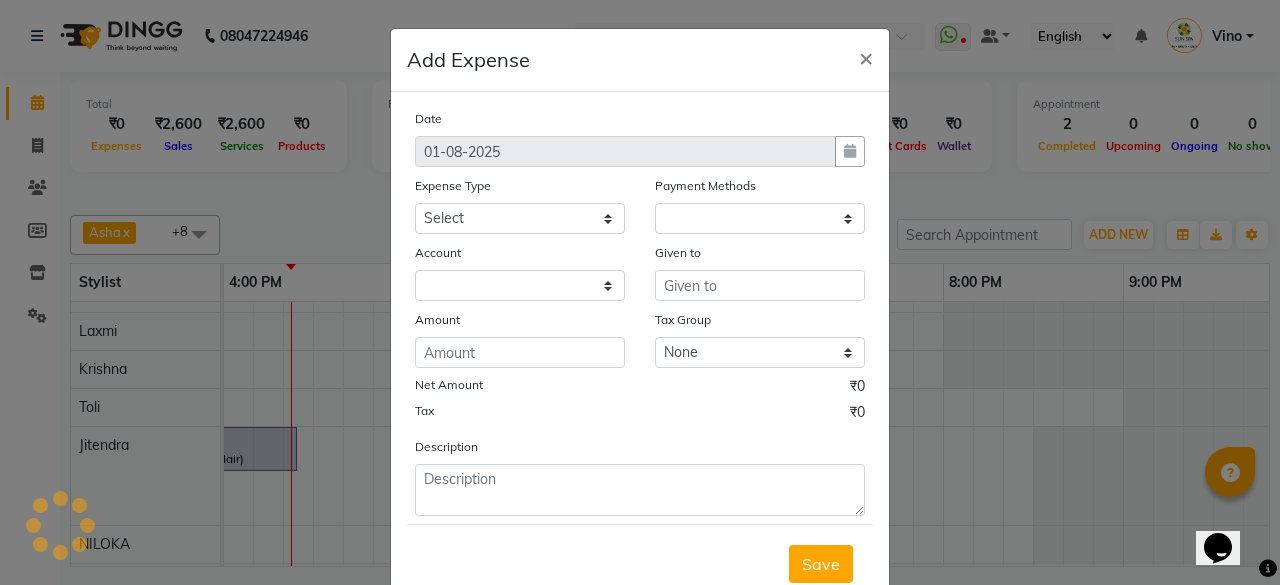 select on "1" 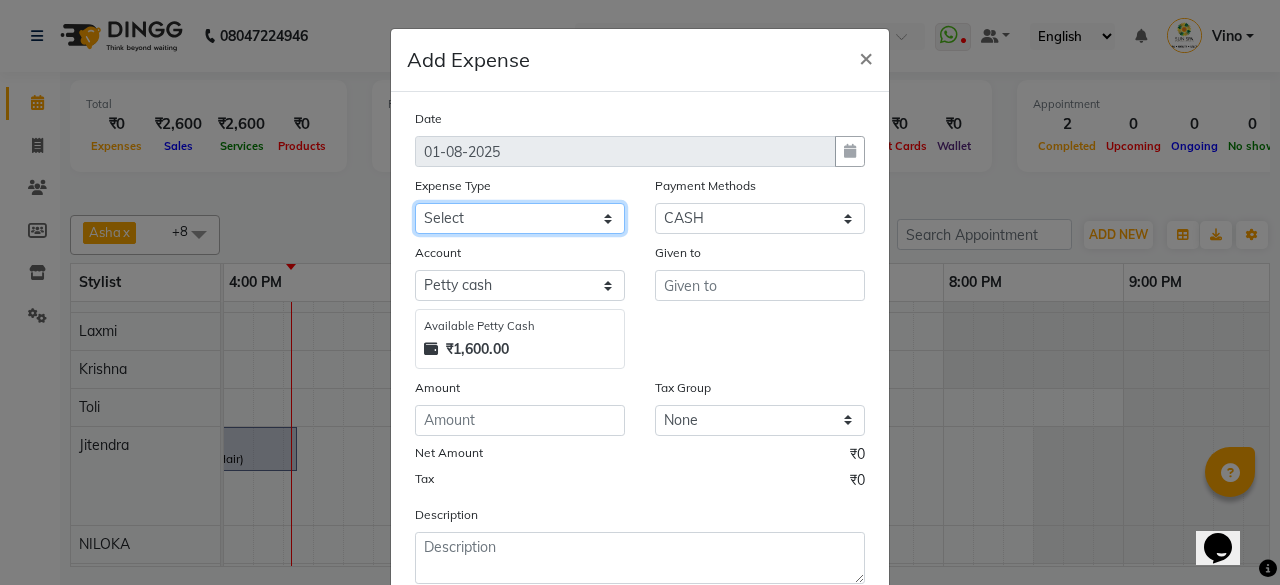 drag, startPoint x: 604, startPoint y: 209, endPoint x: 602, endPoint y: 229, distance: 20.09975 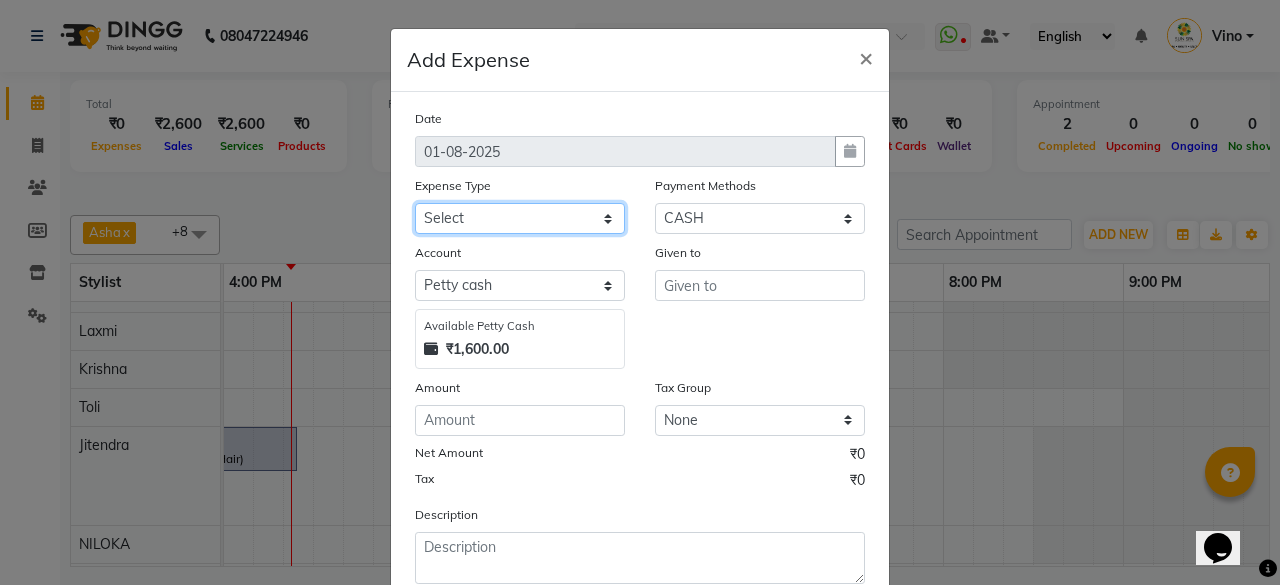 select on "12834" 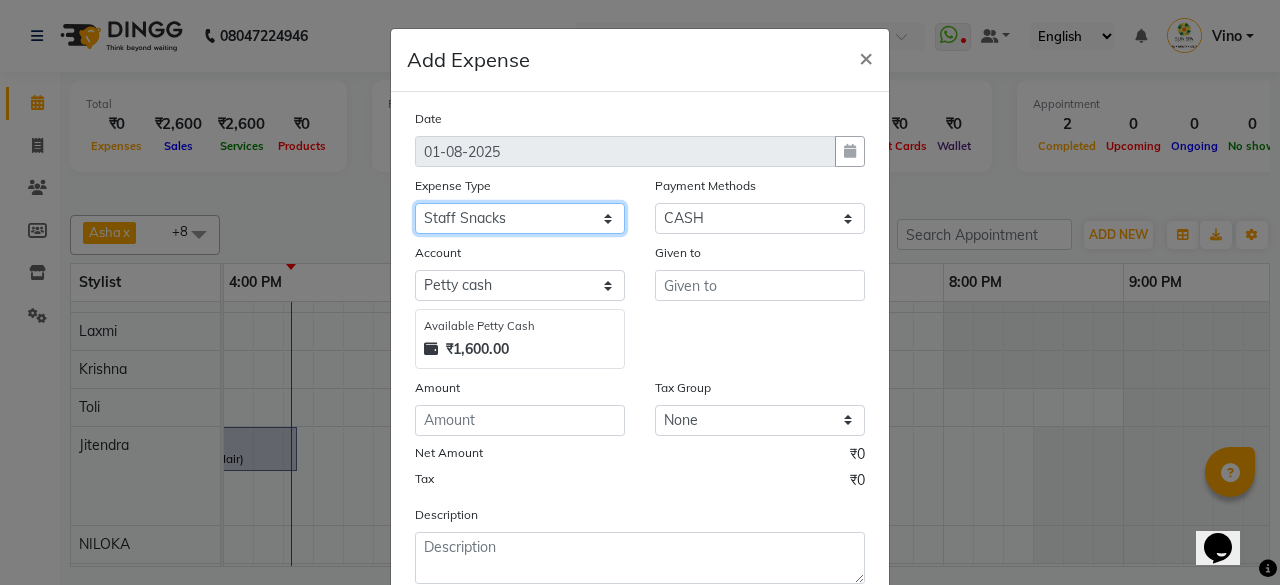 click on "Select Advance Salary Bank charges Car maintenance Cash transfer to bank Cash transfer to hub Client Snacks Events Expance Fuel Incentive JUSTDAIL Loan Repayment Maintenance Marketing Miscellaneous [FIRST] [LAST] Other Pantry Product Room Rent staff Salary Shop Rent Staff Snacks Tax Tea & Refreshment Utilities" 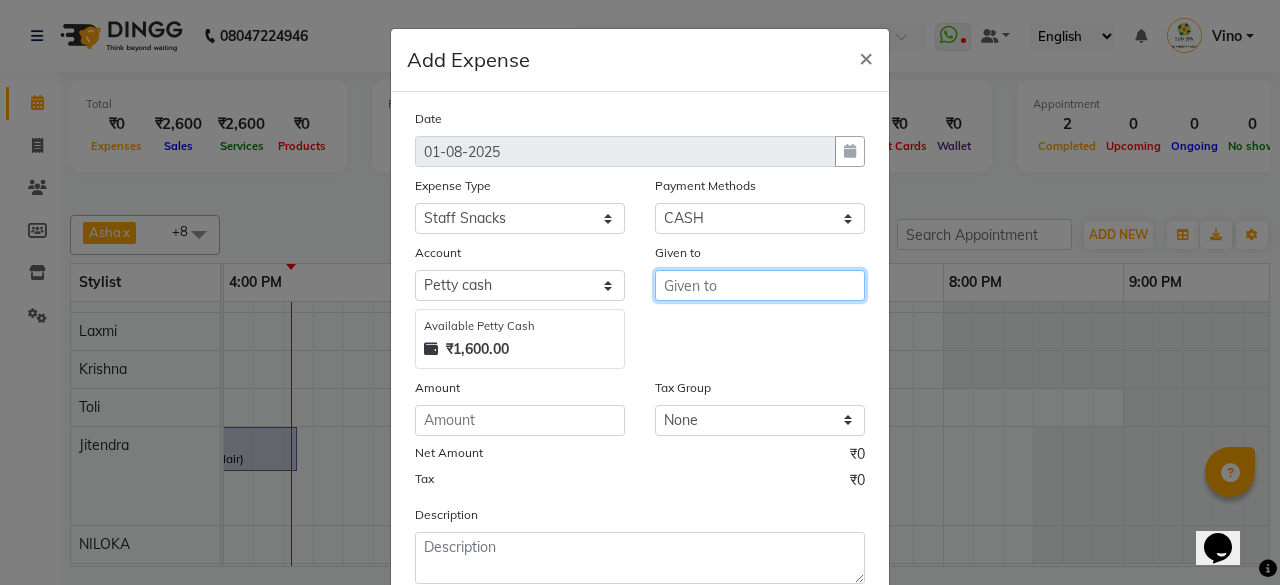 click at bounding box center [760, 285] 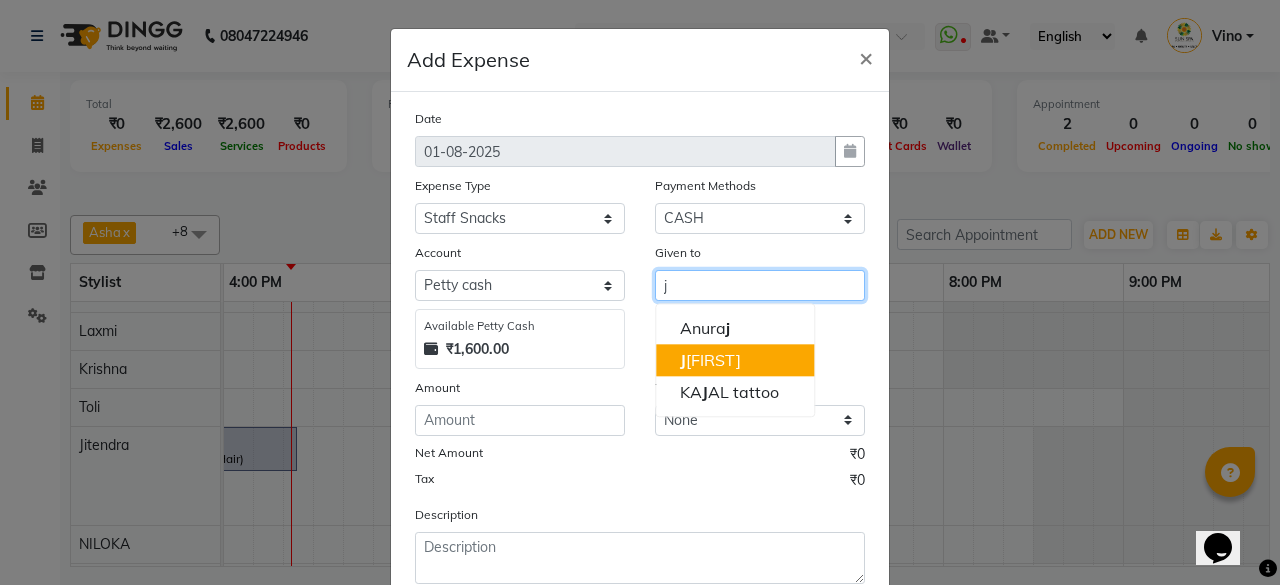 drag, startPoint x: 701, startPoint y: 360, endPoint x: 641, endPoint y: 375, distance: 61.846584 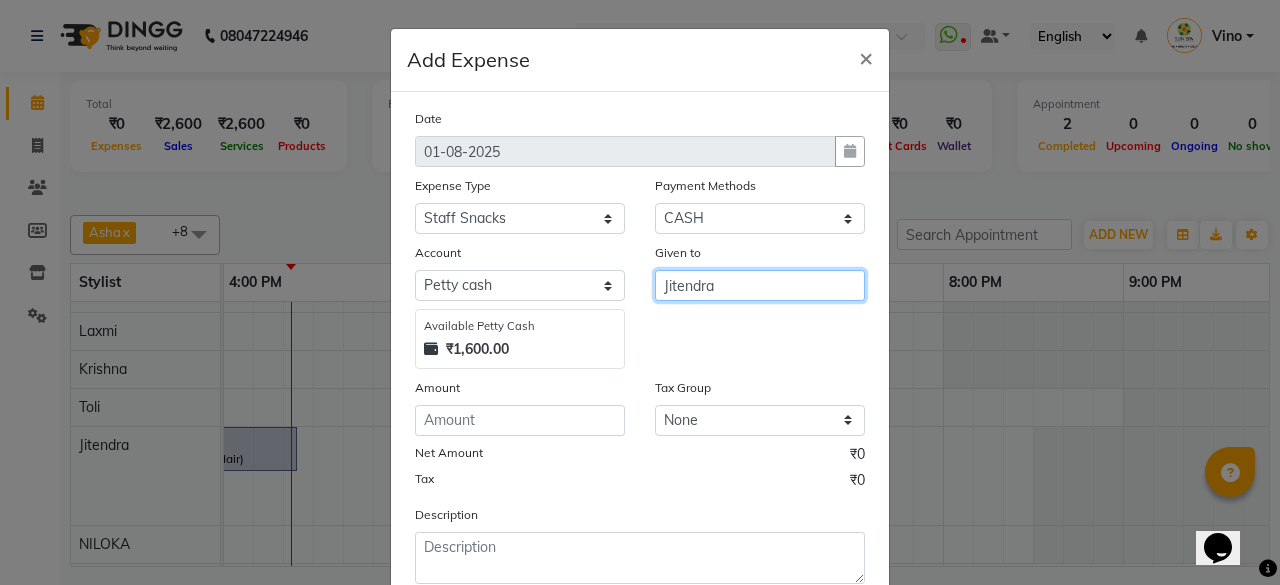 type on "Jitendra" 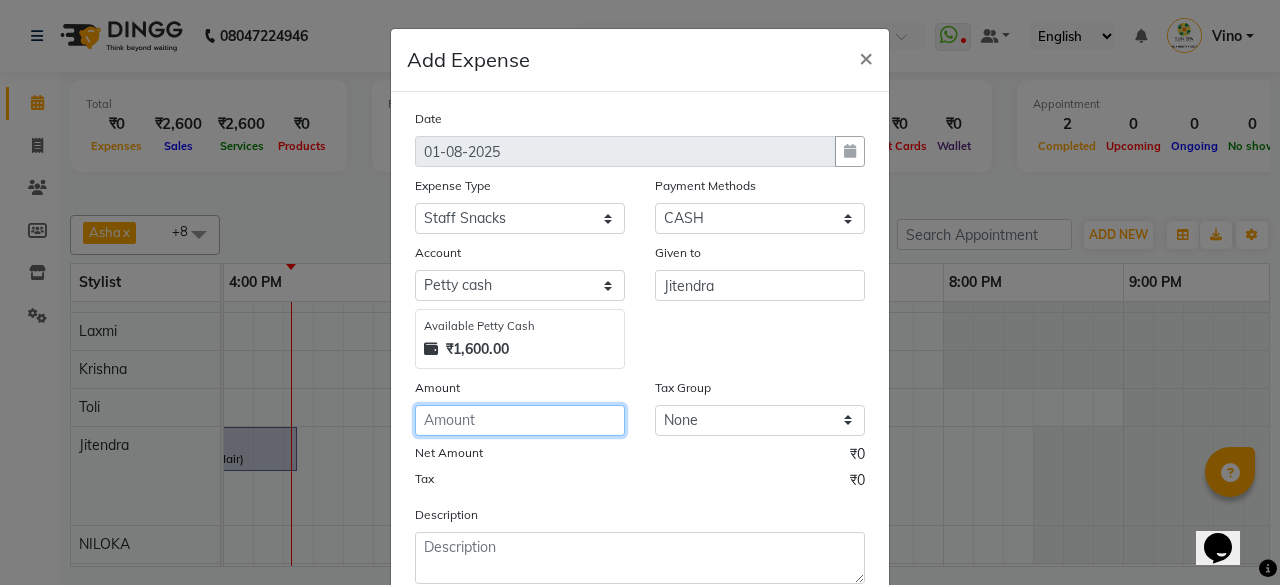 click 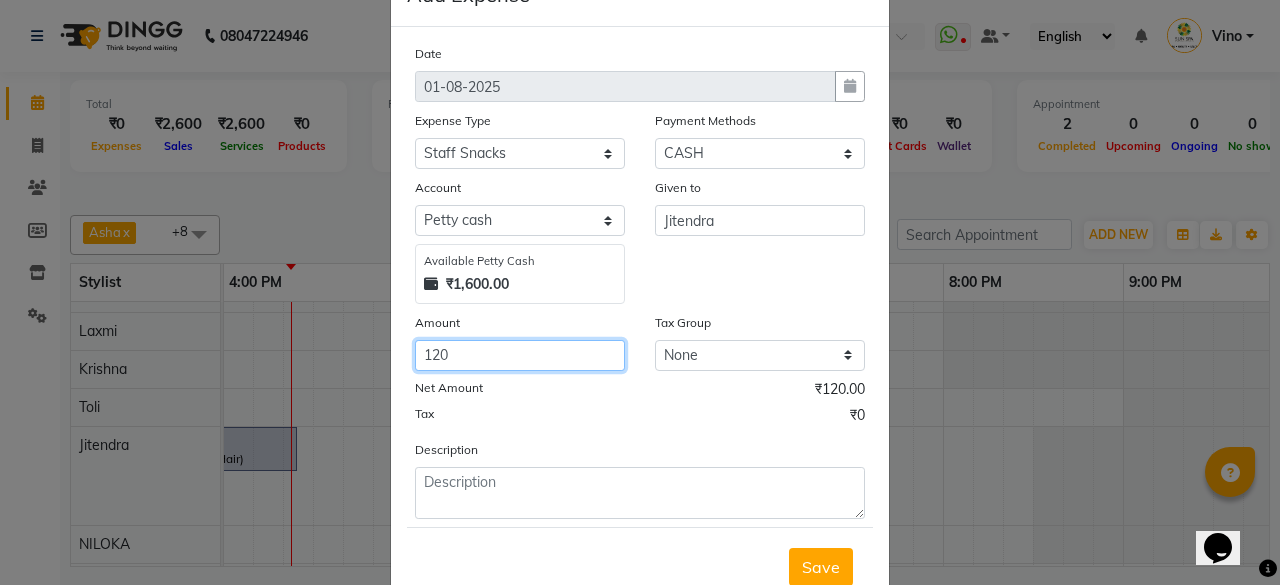 scroll, scrollTop: 127, scrollLeft: 0, axis: vertical 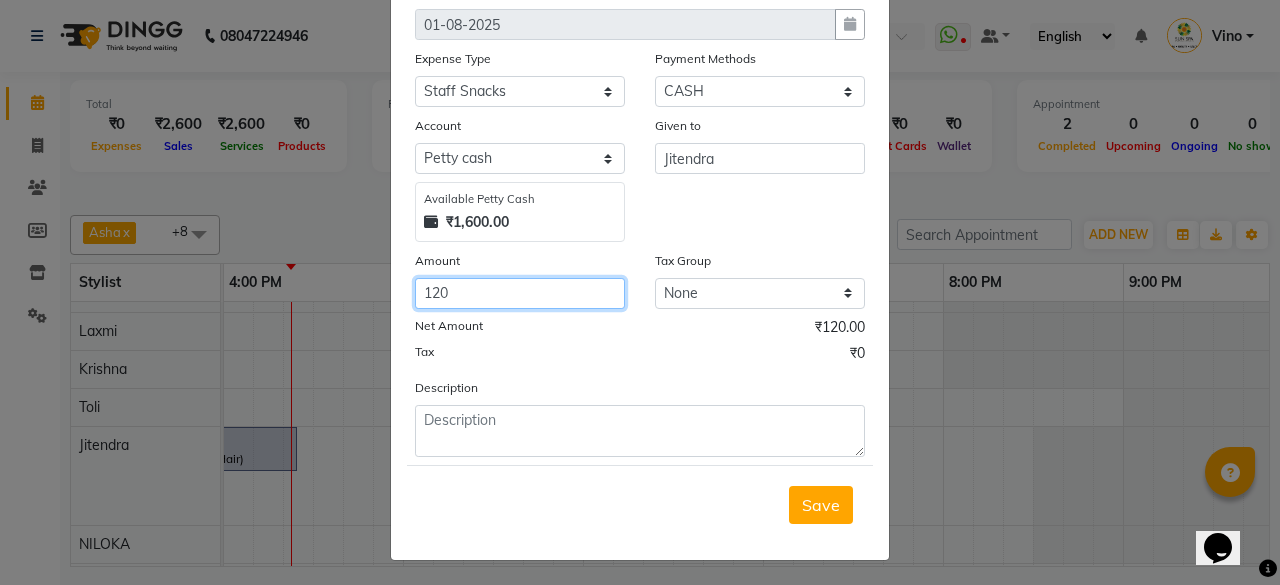 type on "120" 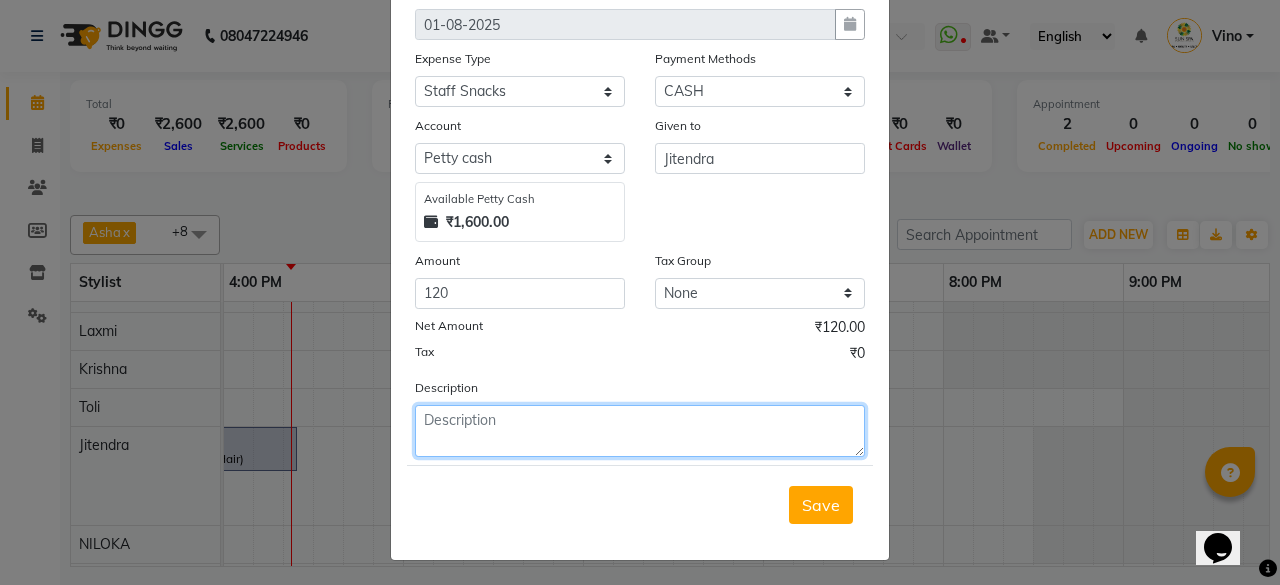 click 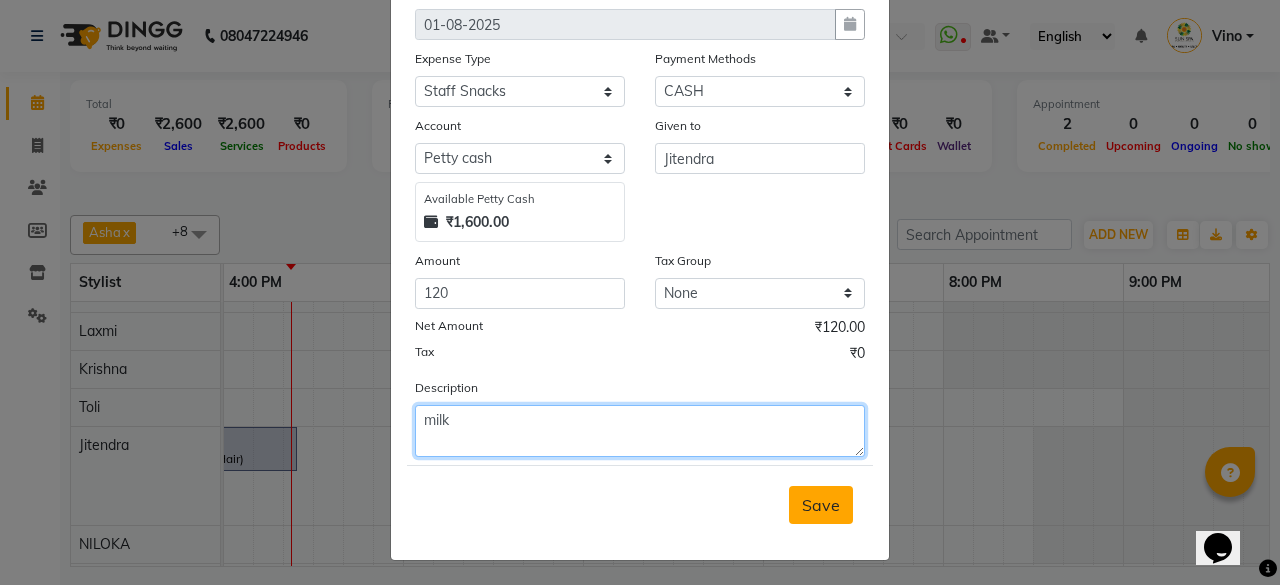 type on "milk" 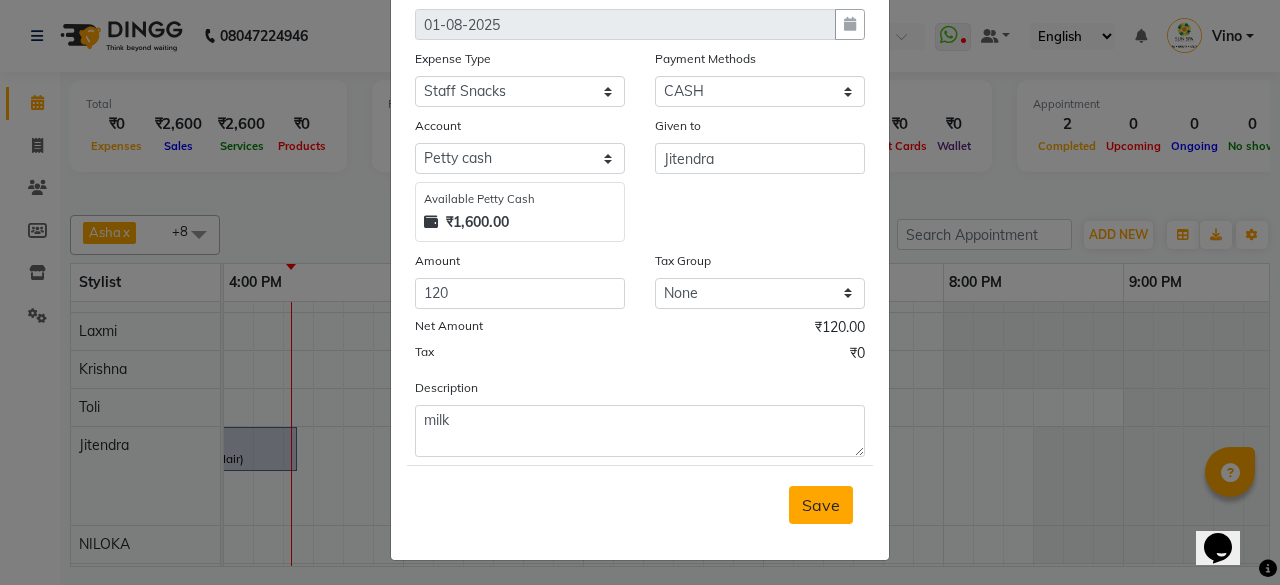 click on "Save" at bounding box center (821, 505) 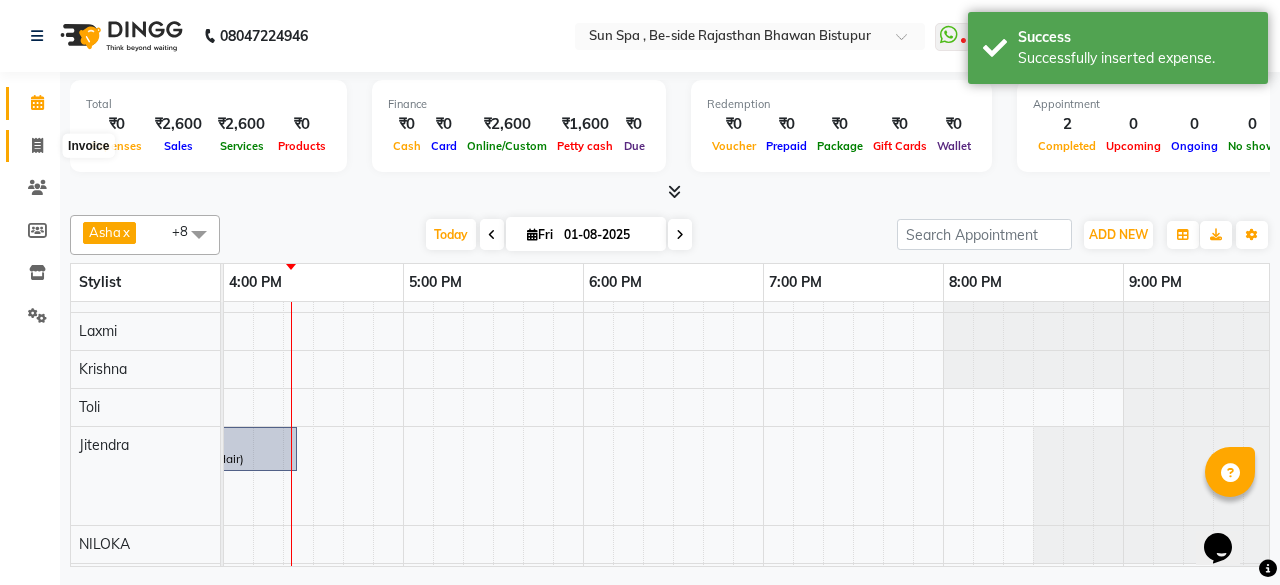 click 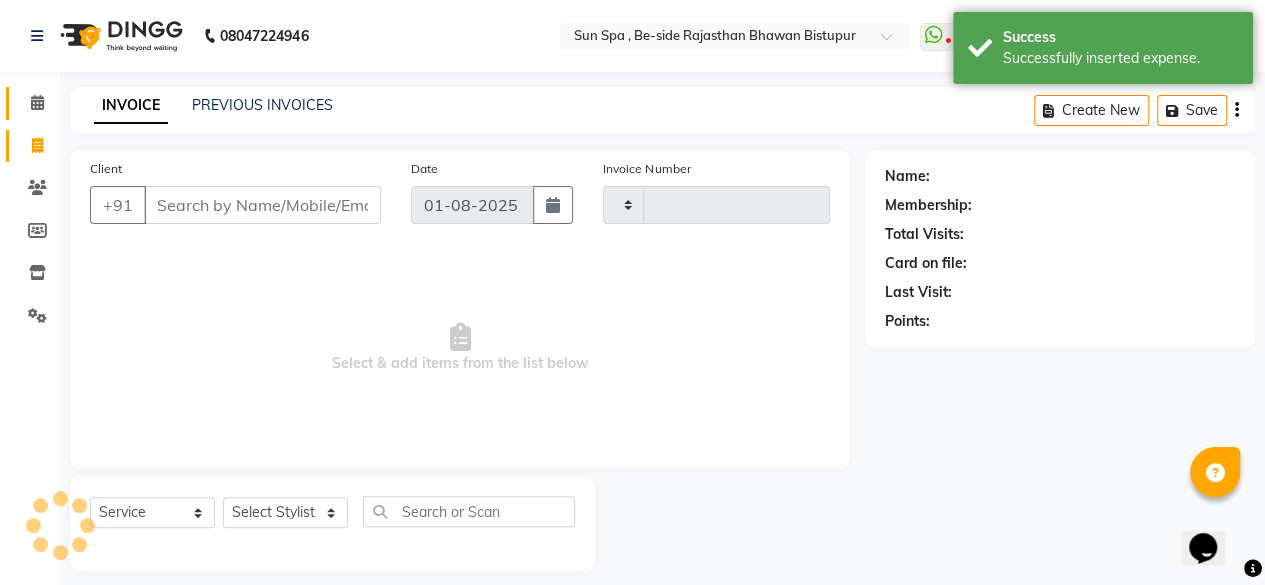 type on "0915" 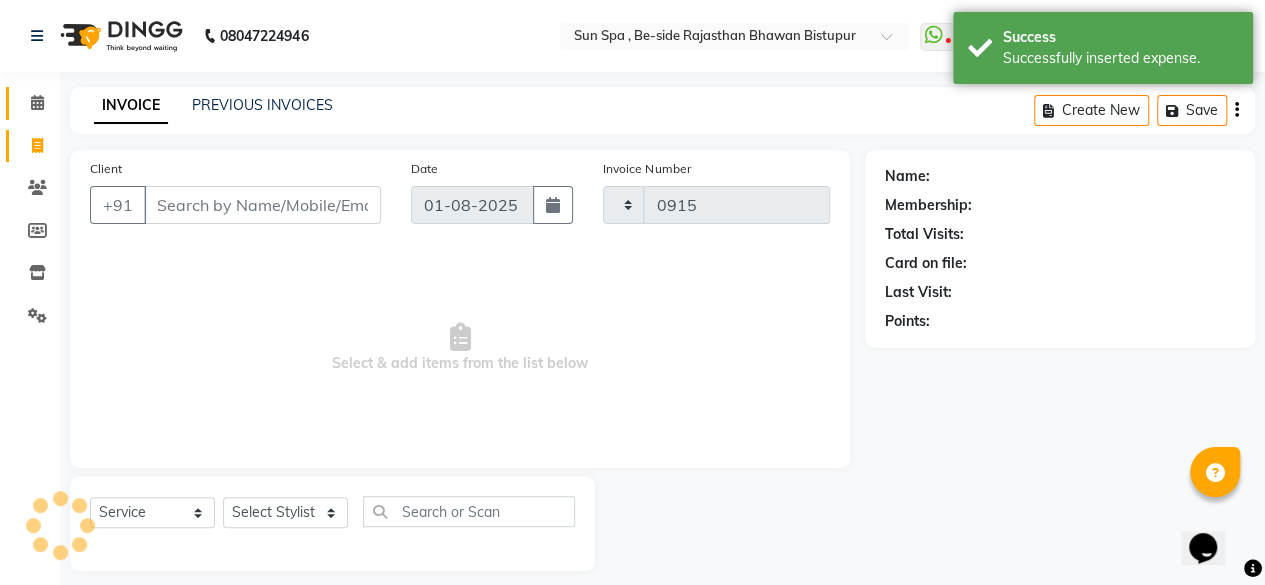 select on "5782" 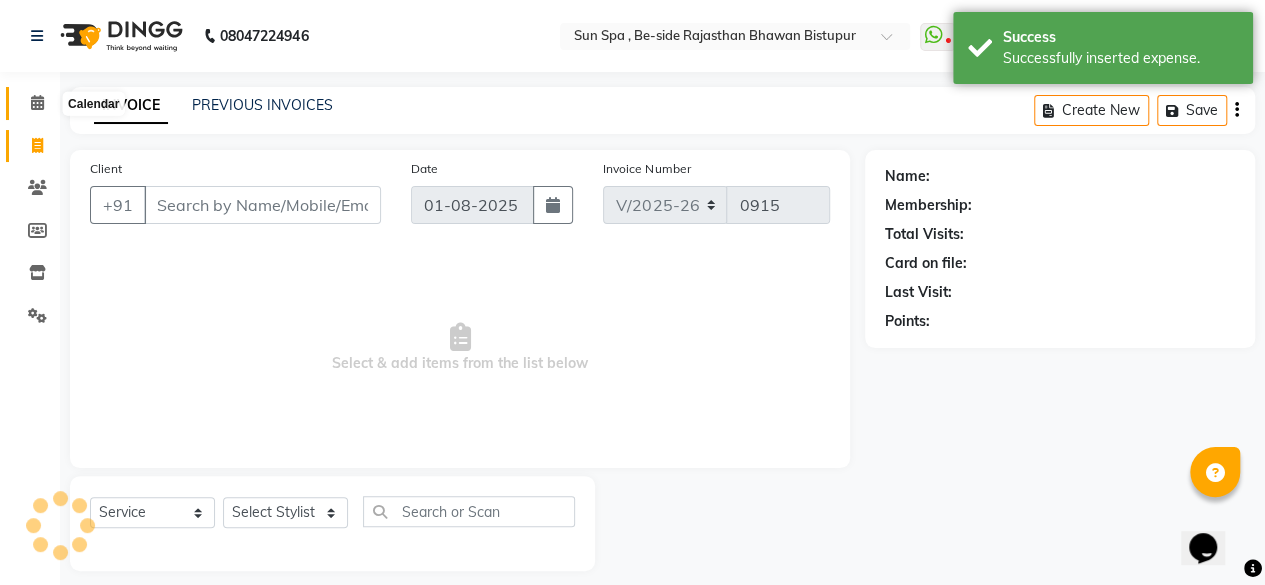 click 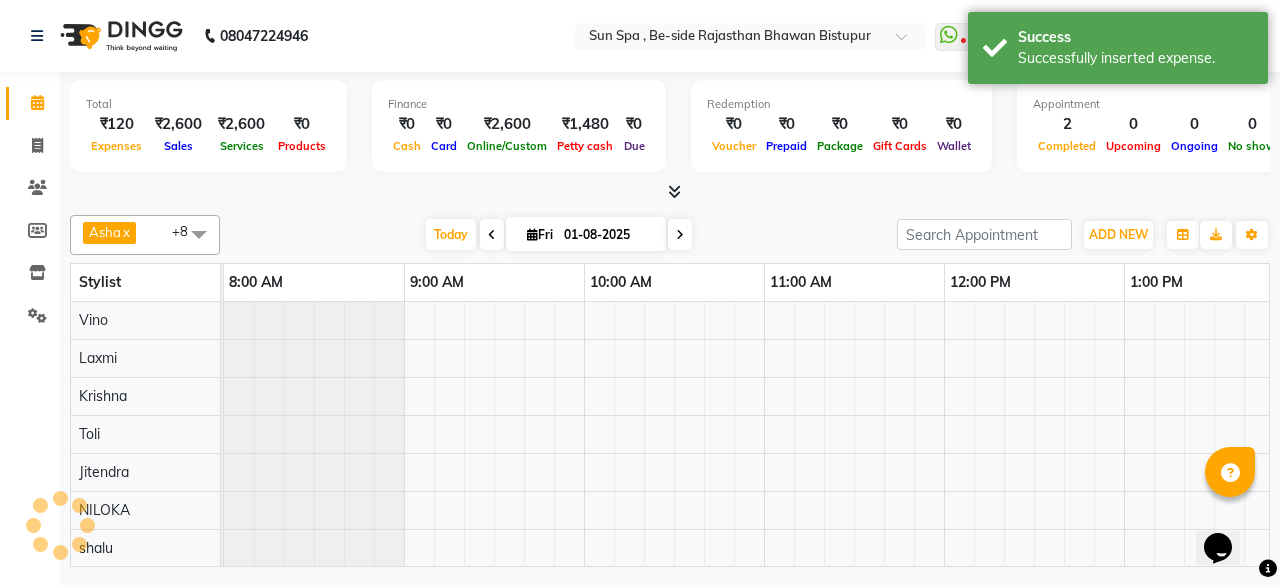 scroll, scrollTop: 0, scrollLeft: 0, axis: both 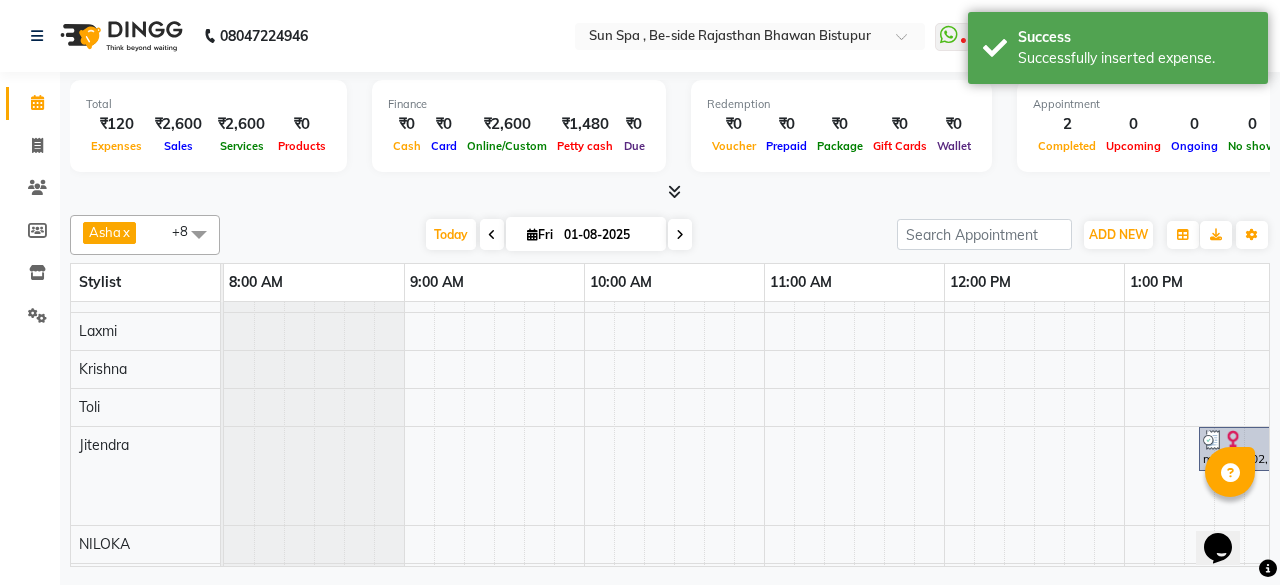click at bounding box center (674, 191) 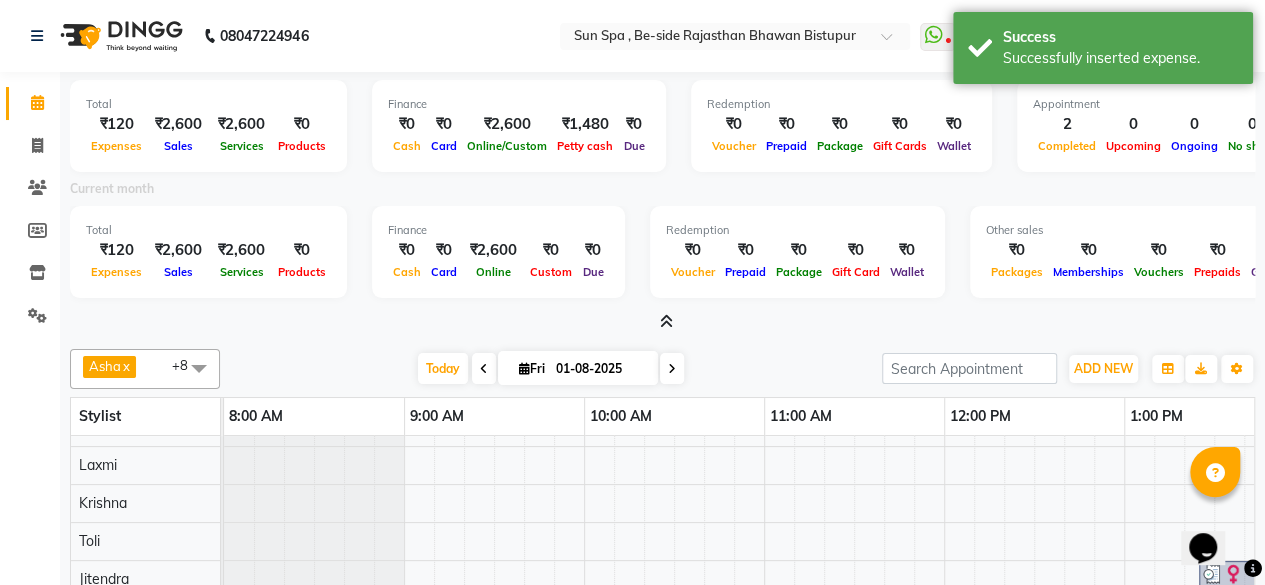 click at bounding box center [666, 321] 